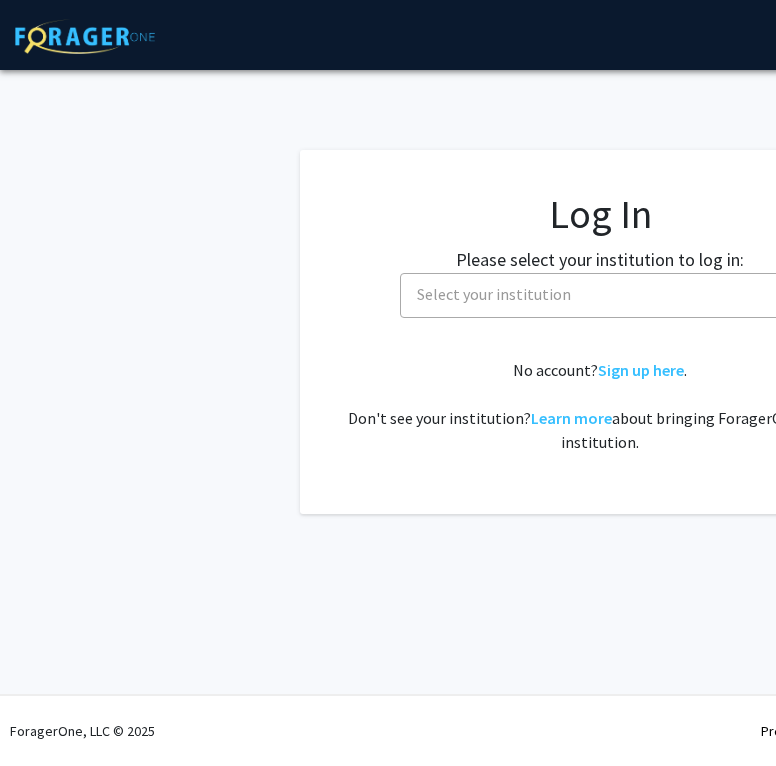 select 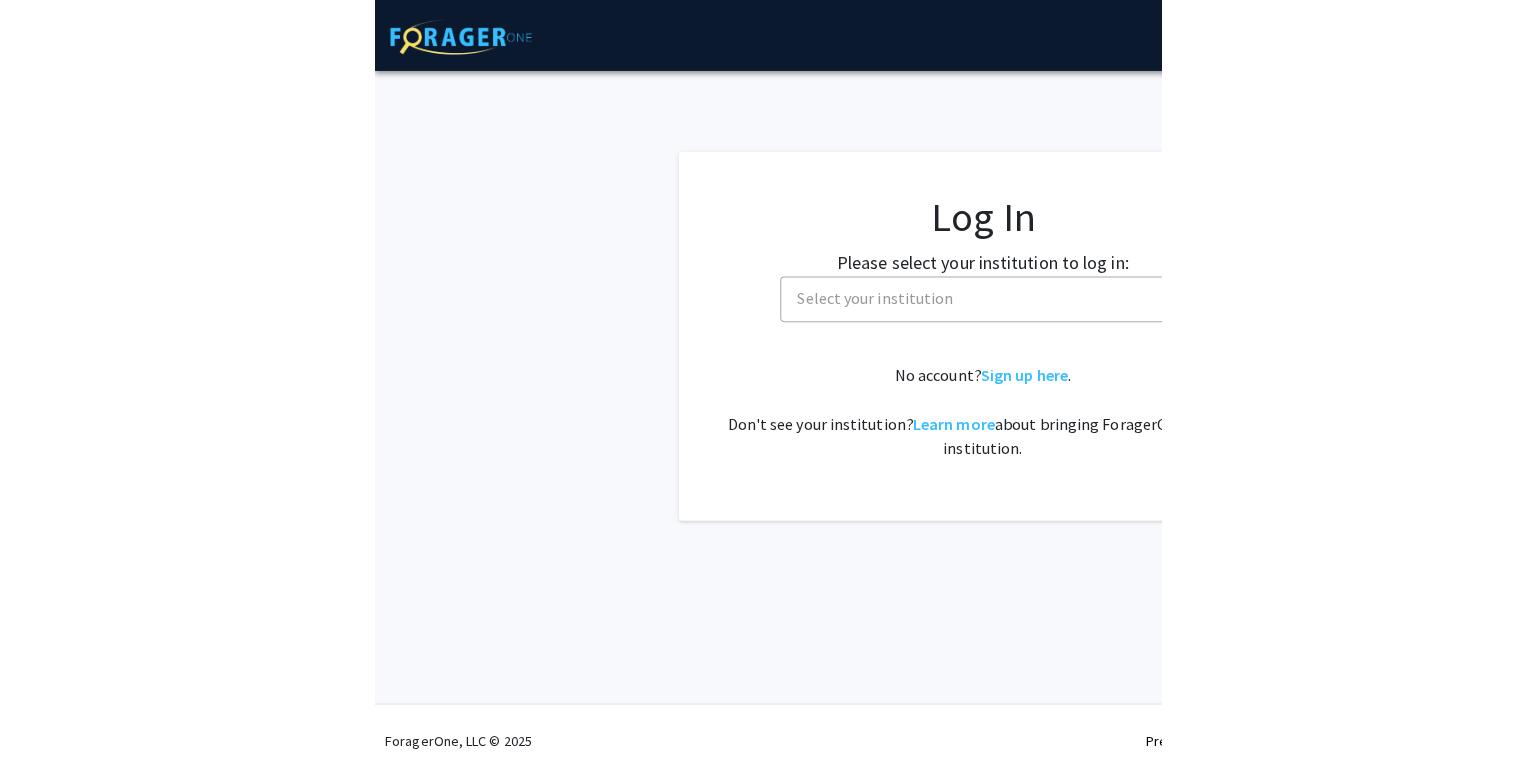 scroll, scrollTop: 0, scrollLeft: 0, axis: both 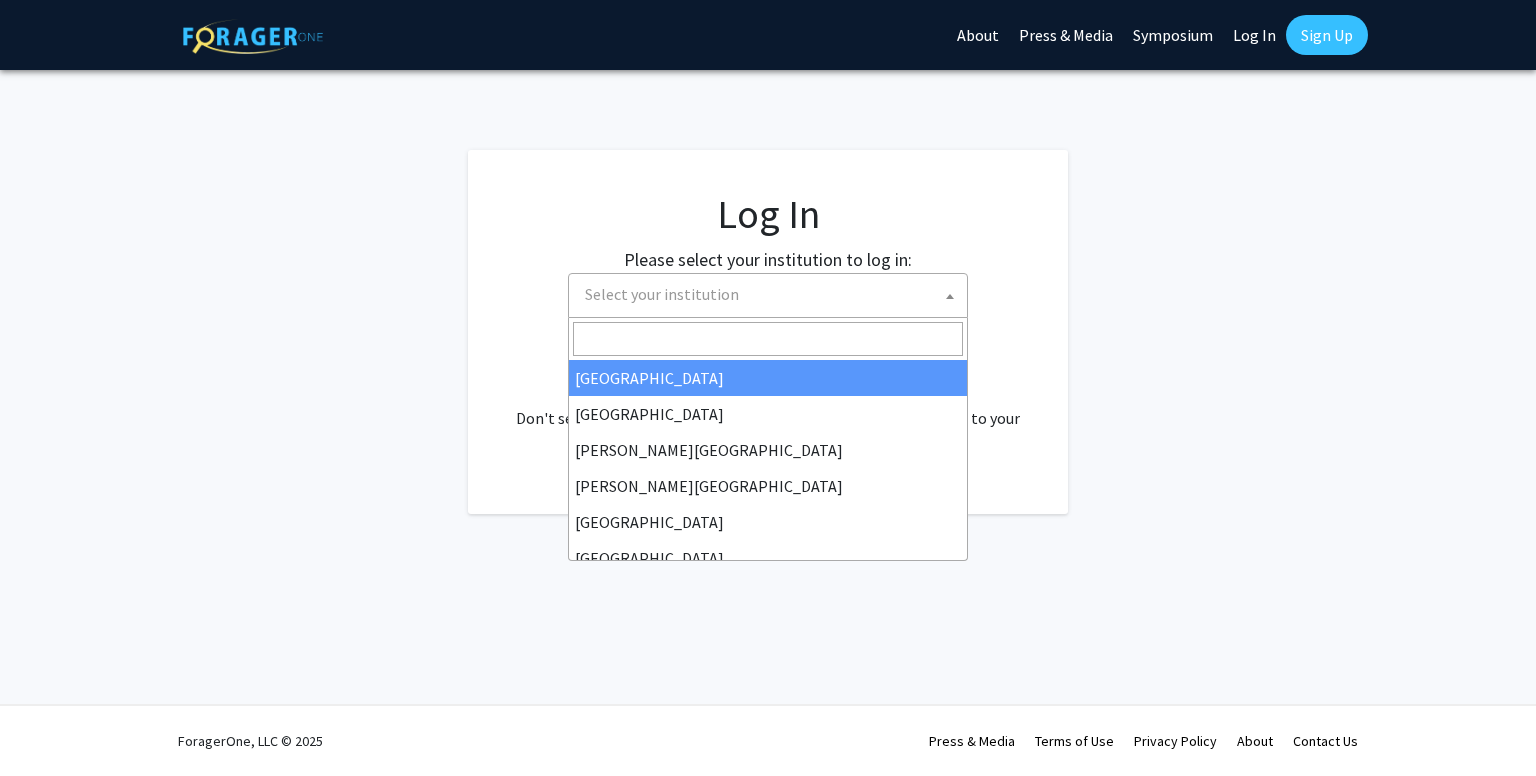click on "Select your institution" at bounding box center [772, 294] 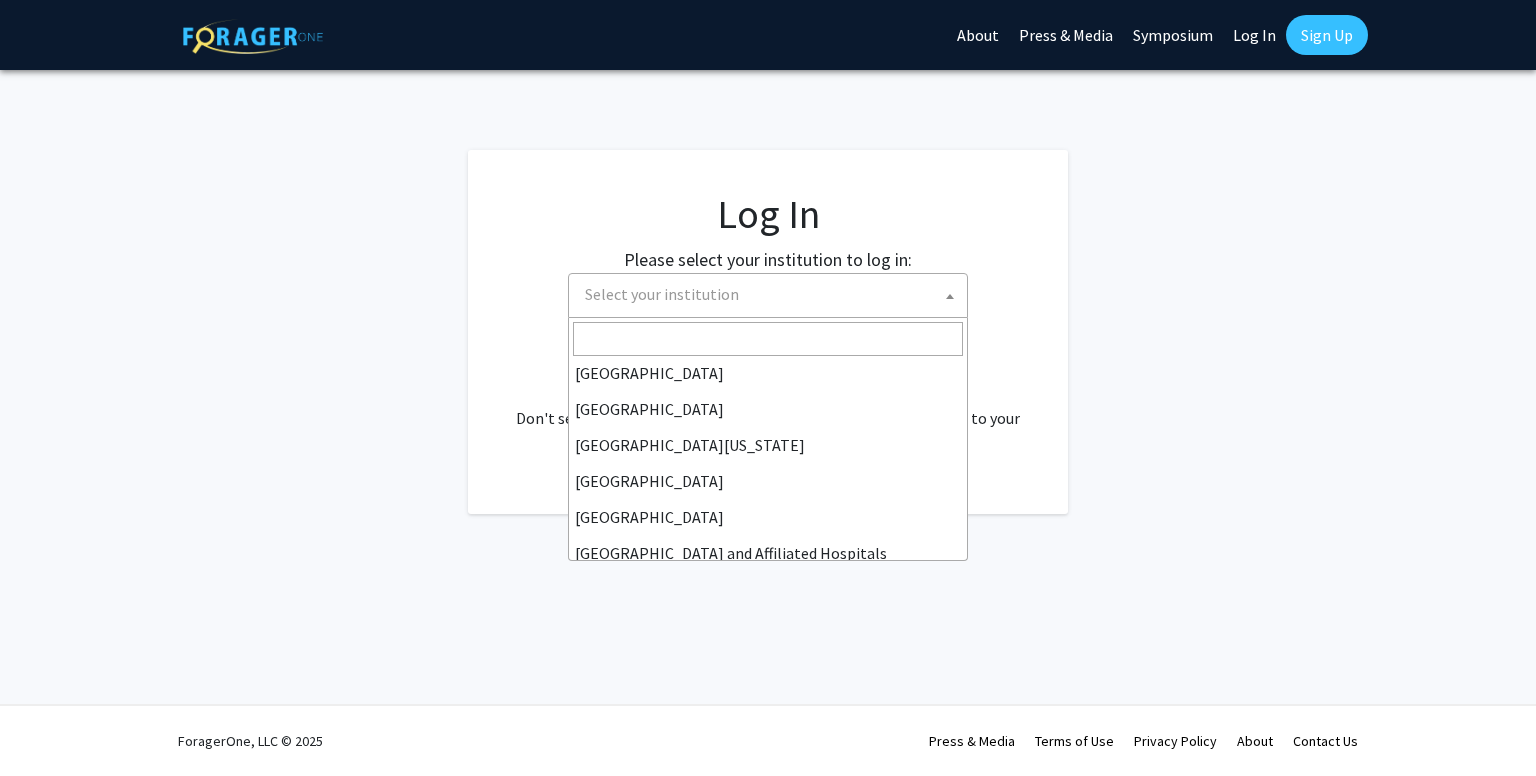 scroll, scrollTop: 0, scrollLeft: 0, axis: both 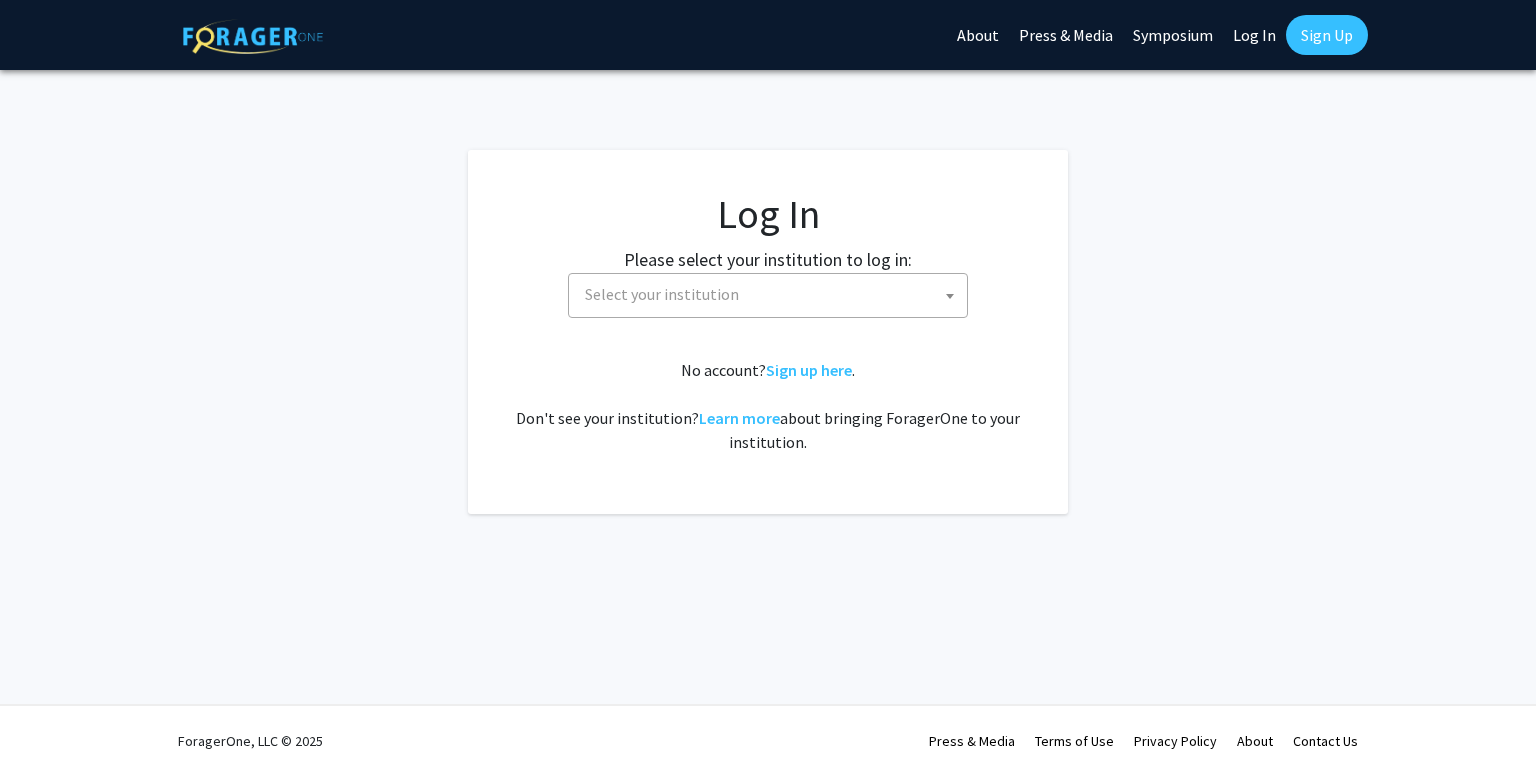 click on "Log In Please select your institution to log in: [GEOGRAPHIC_DATA] [GEOGRAPHIC_DATA] [PERSON_NAME][GEOGRAPHIC_DATA] [PERSON_NAME][GEOGRAPHIC_DATA] [GEOGRAPHIC_DATA] [GEOGRAPHIC_DATA] [GEOGRAPHIC_DATA][US_STATE] [GEOGRAPHIC_DATA] [GEOGRAPHIC_DATA] [GEOGRAPHIC_DATA] and Affiliated Hospitals [GEOGRAPHIC_DATA] [PERSON_NAME][GEOGRAPHIC_DATA][PERSON_NAME] [US_STATE][GEOGRAPHIC_DATA] [PERSON_NAME][GEOGRAPHIC_DATA] [PERSON_NAME] School of Medicine [PERSON_NAME][GEOGRAPHIC_DATA] [GEOGRAPHIC_DATA][US_STATE] [GEOGRAPHIC_DATA] [PERSON_NAME][GEOGRAPHIC_DATA] [GEOGRAPHIC_DATA][US_STATE] at Mānoa [GEOGRAPHIC_DATA][US_STATE][US_STATE][US_STATE] [PERSON_NAME][GEOGRAPHIC_DATA] Select your institution  No account?  Sign up here .   Don't see your institution?  Learn more  about bringing ForagerOne to your institution." 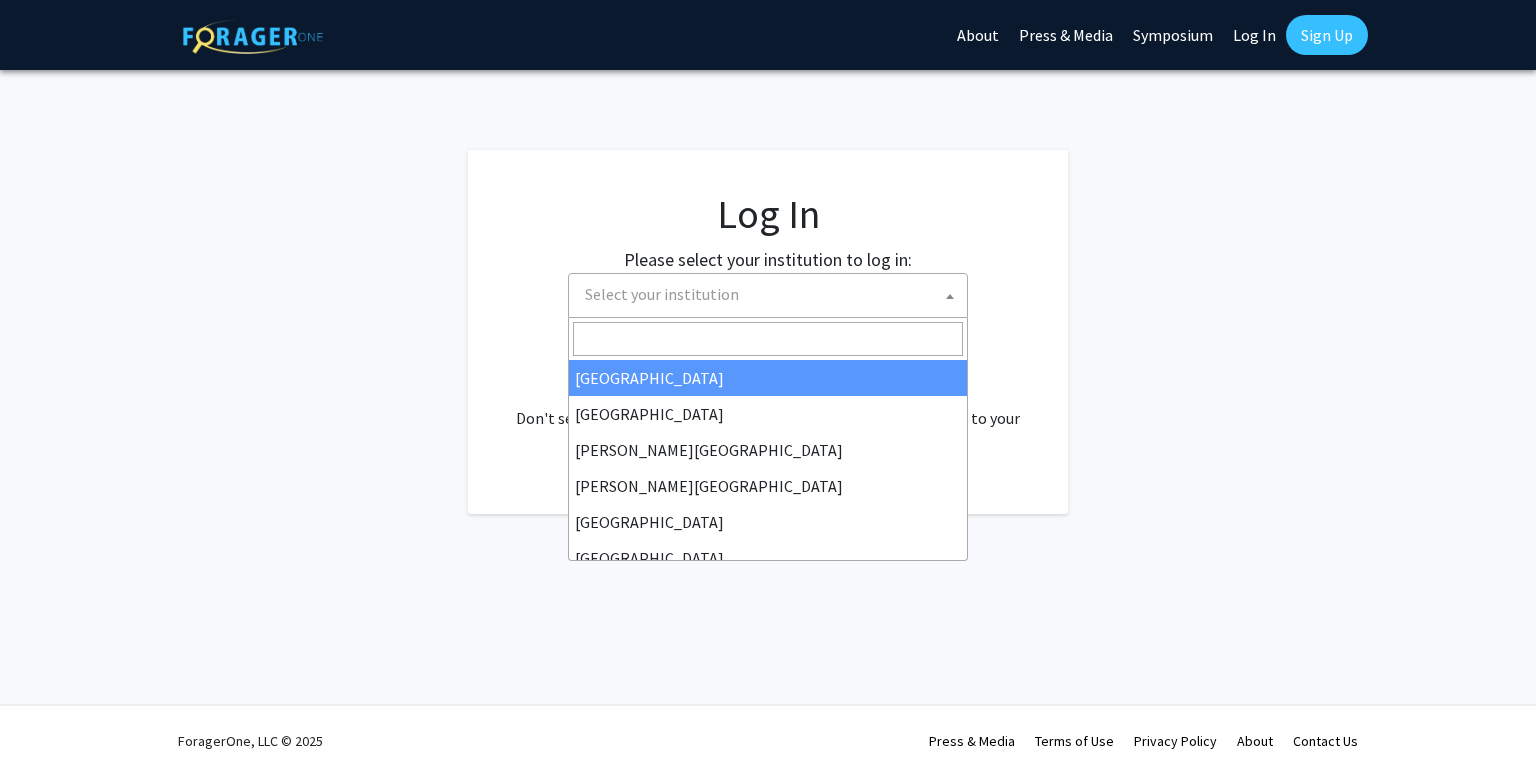 click on "Select your institution" at bounding box center (662, 294) 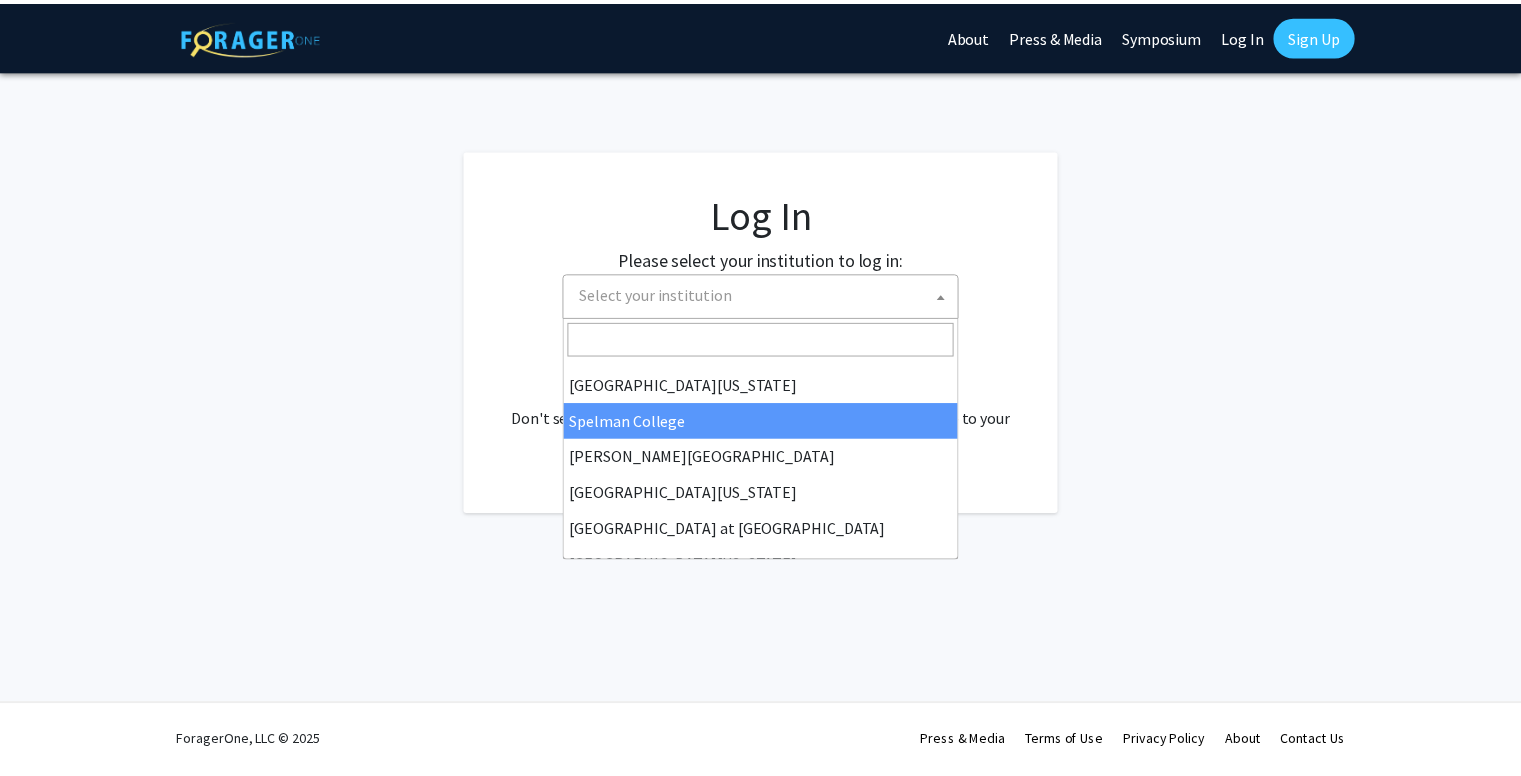 scroll, scrollTop: 700, scrollLeft: 0, axis: vertical 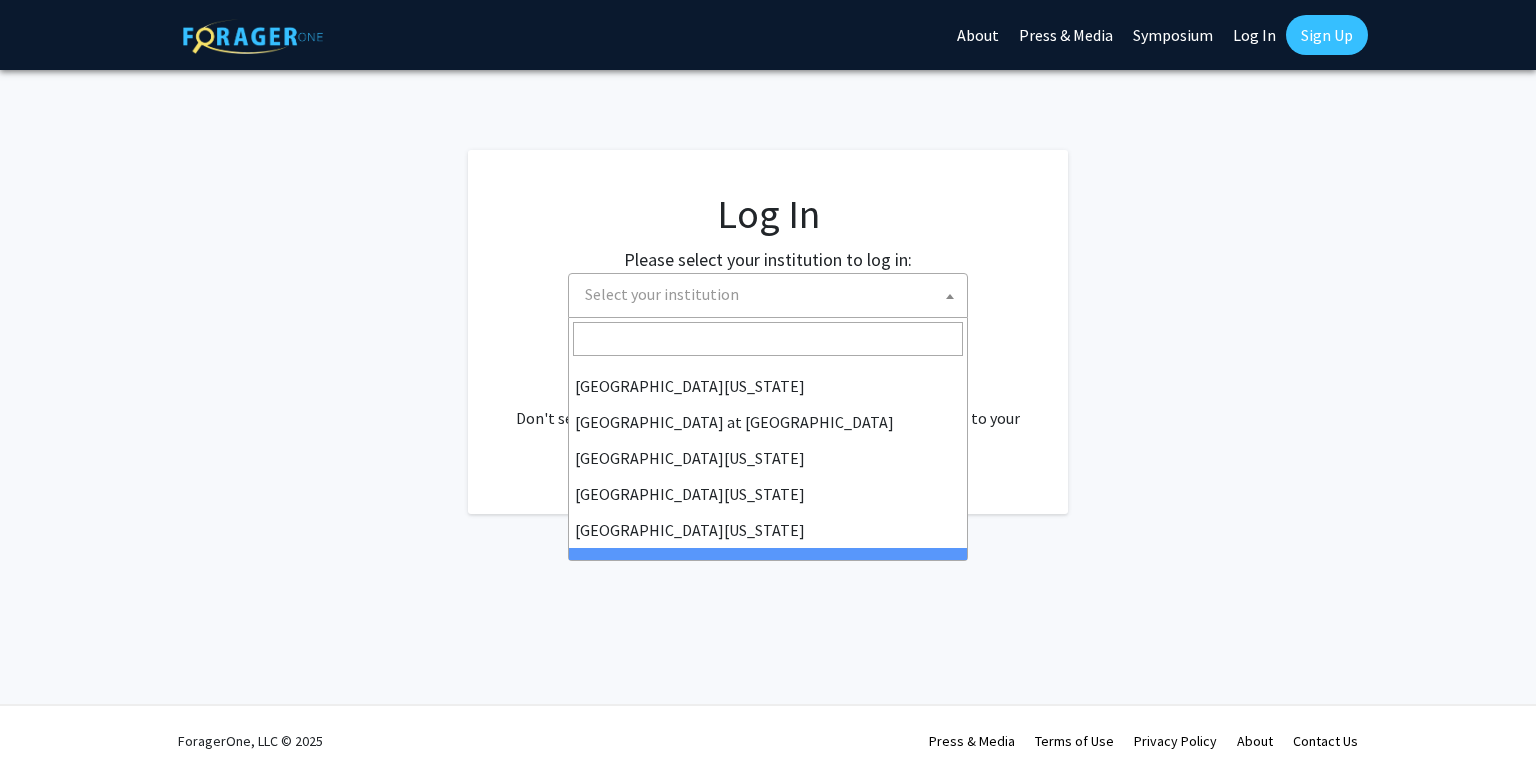click on "Skip navigation  About Press & Media  Symposium  Log In Sign Up Complete your profile ×  To continue, you need to make sure you've filled out your name, major, and year on your profile so it can be shared with faculty members.  Trust us, we’re here to save you time!  Continue exploring the site   Go to profile  Log In Please select your institution to log in: Baylor University Brandeis University Christopher Newport University Clark Atlanta University Drexel University East Carolina University Eastern Michigan University Emory University Grand Valley State University Harvard University and Affiliated Hospitals High Point University Johns Hopkins University Kansas State University Morehouse College Morehouse School of Medicine Morgan State University Northern Illinois University Spelman College Thomas Jefferson University University of Georgia University of Hawaiʻi at Mānoa University of Kentucky University of Maryland University of Missouri Wayne State University Select your institution  No account?  ." at bounding box center (768, 388) 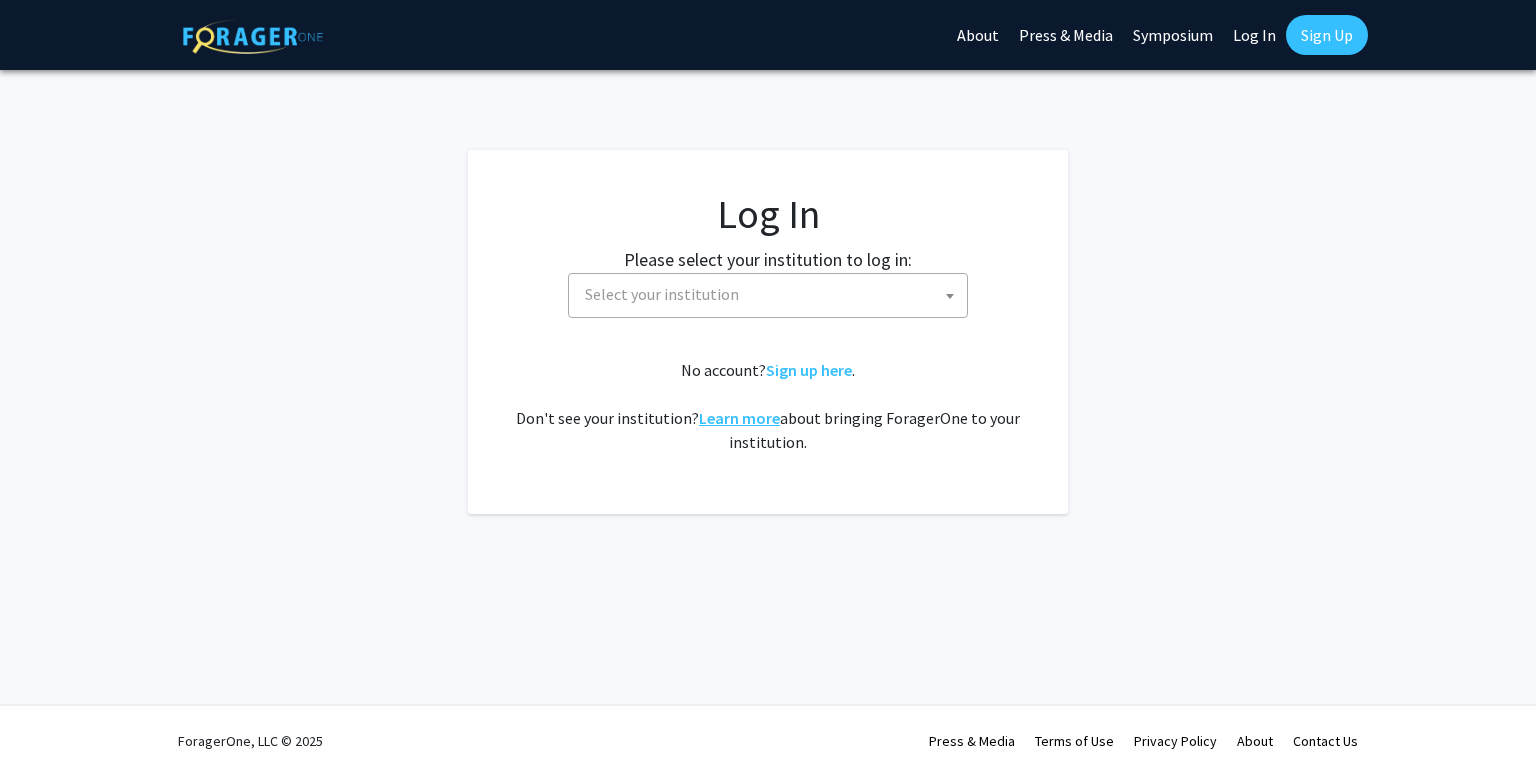 click on "Learn more" 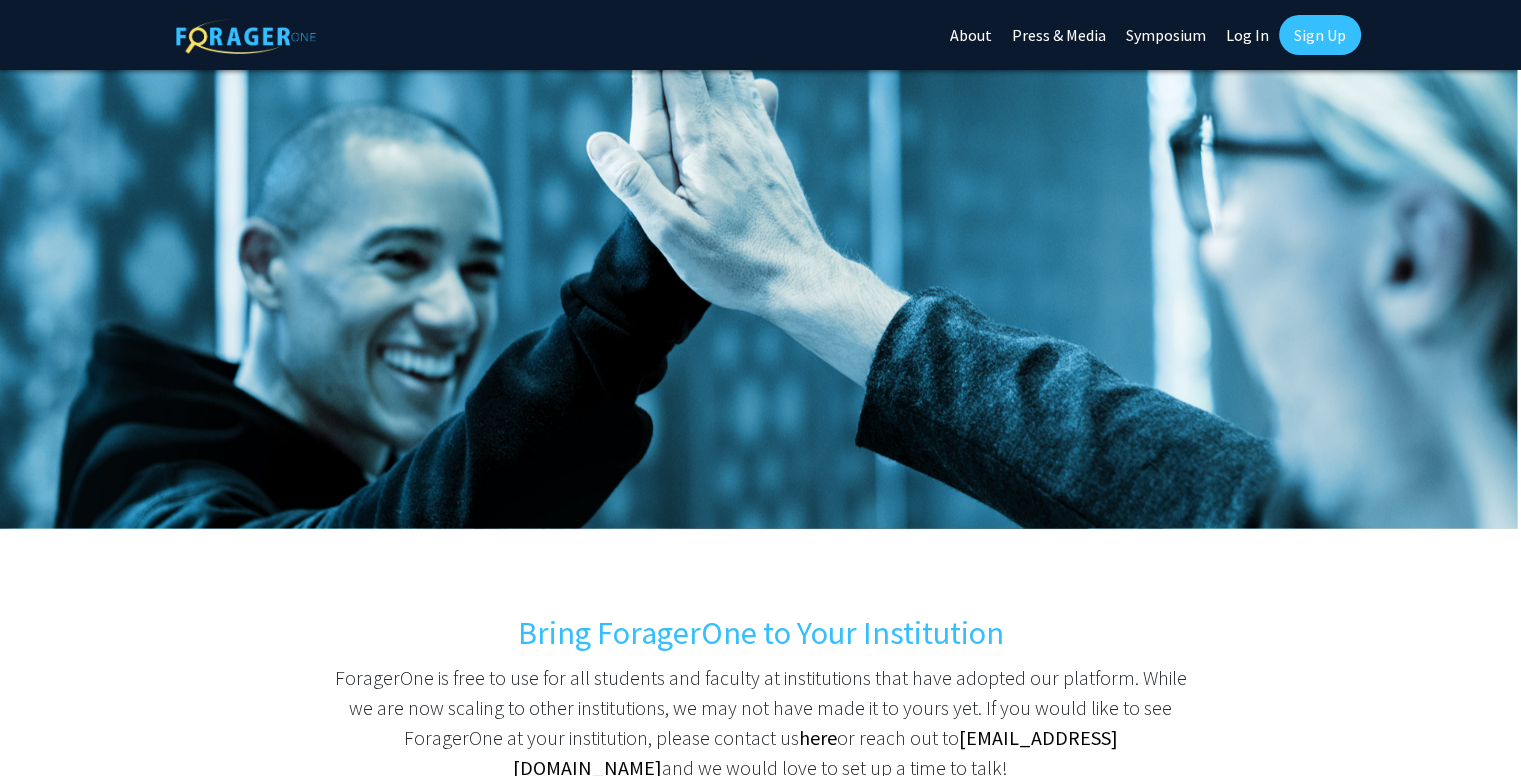 scroll, scrollTop: 238, scrollLeft: 0, axis: vertical 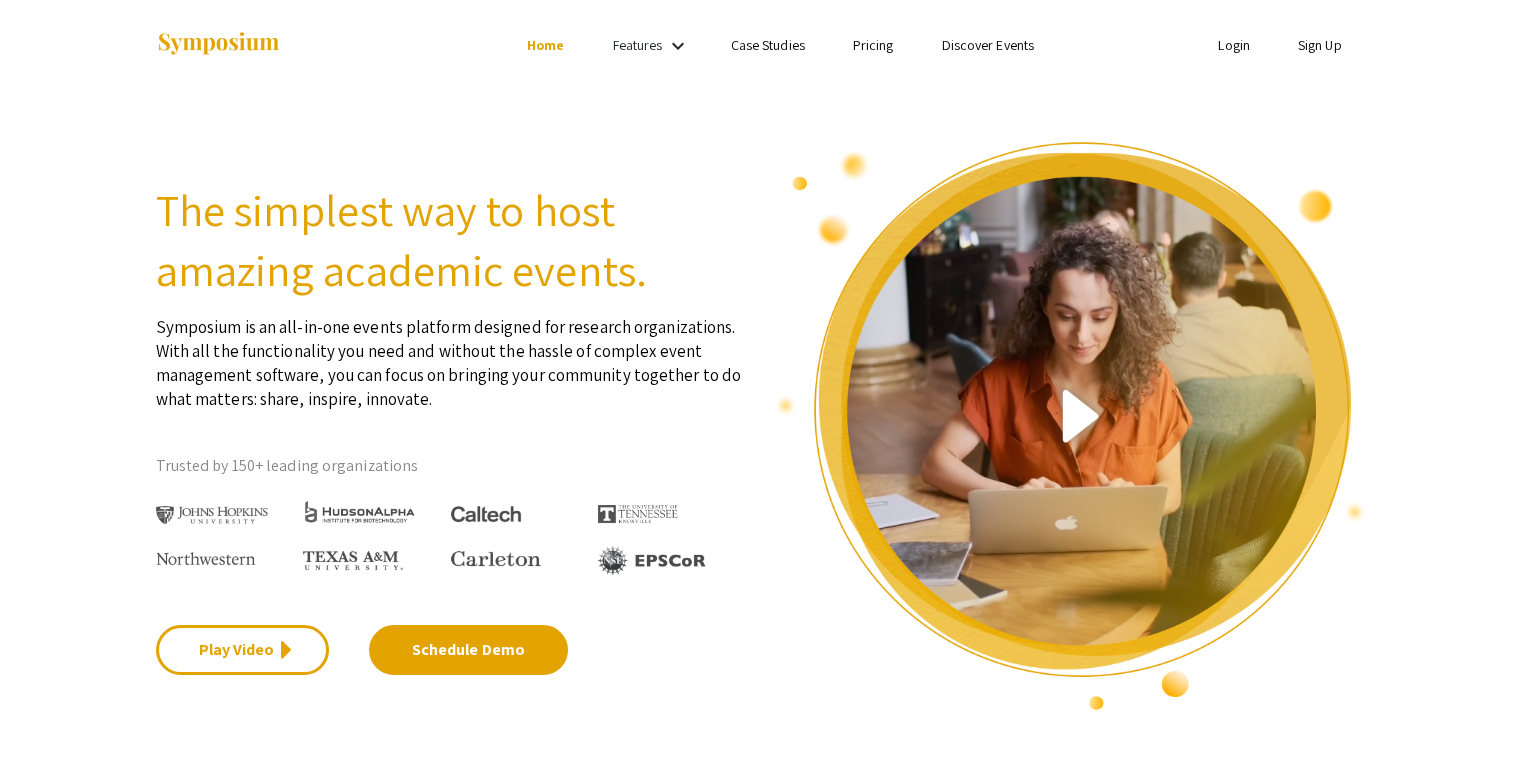 click on "Login Sign Up" at bounding box center (1165, 45) 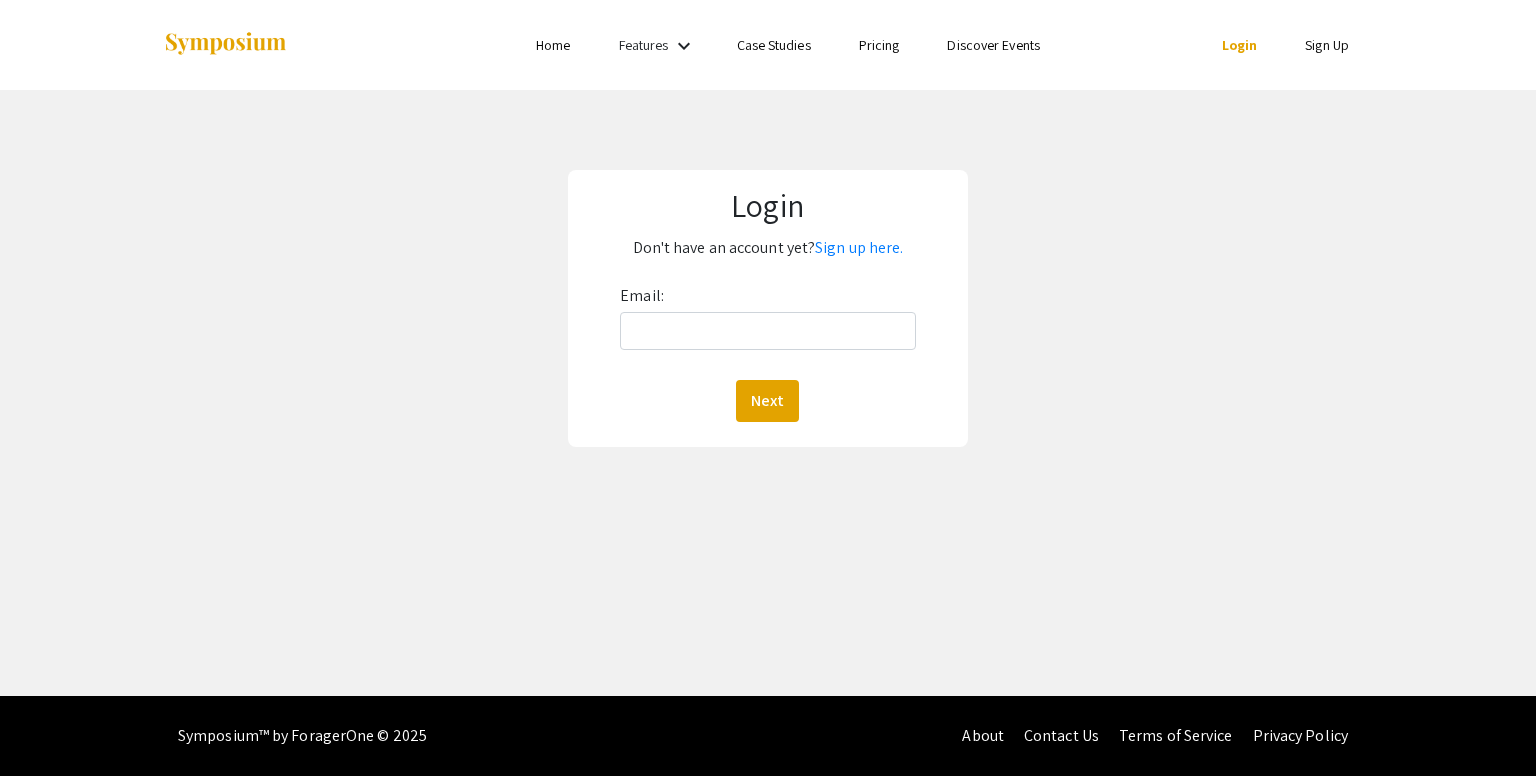 drag, startPoint x: 772, startPoint y: 308, endPoint x: 769, endPoint y: 325, distance: 17.262676 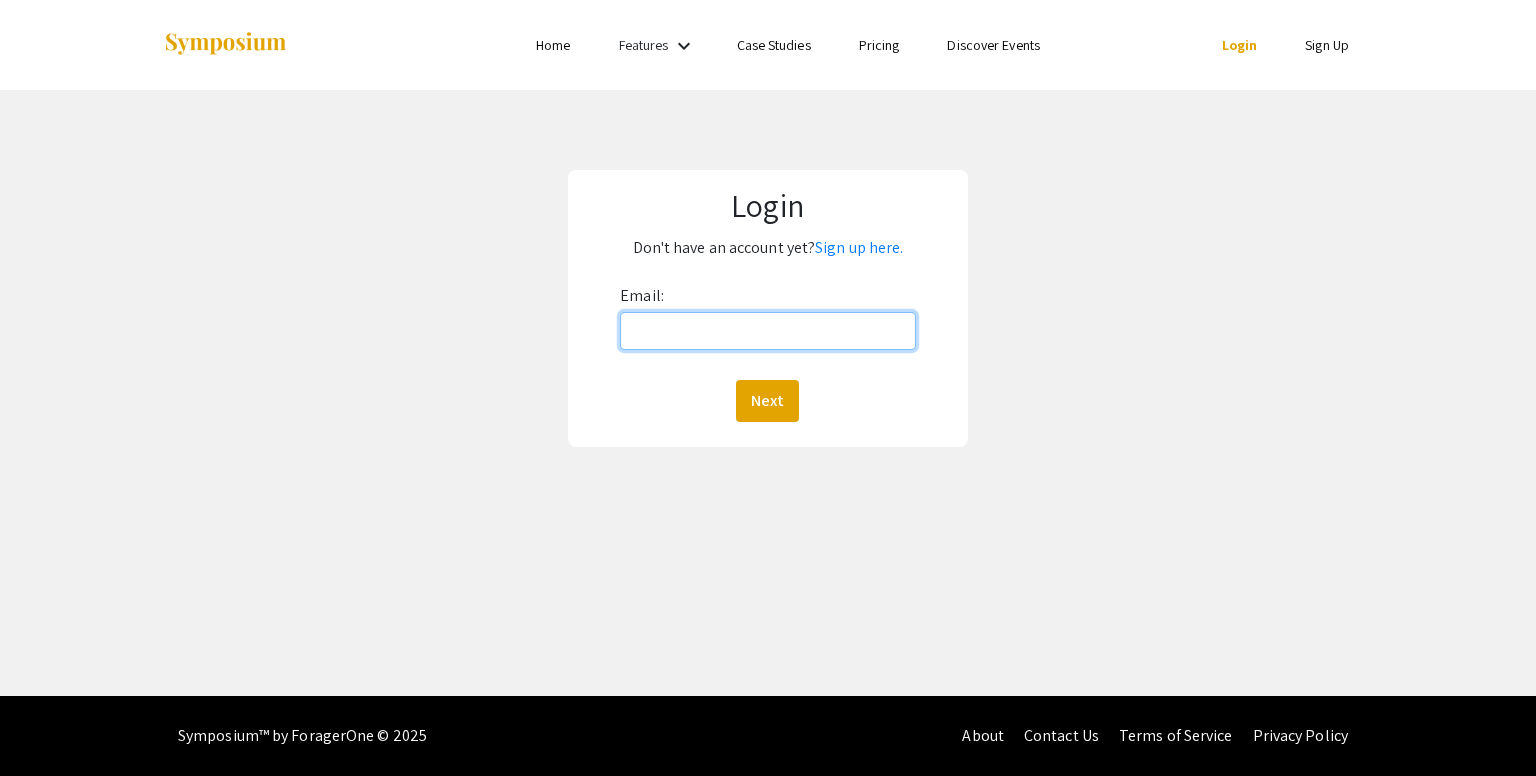 click on "Email:" at bounding box center [767, 331] 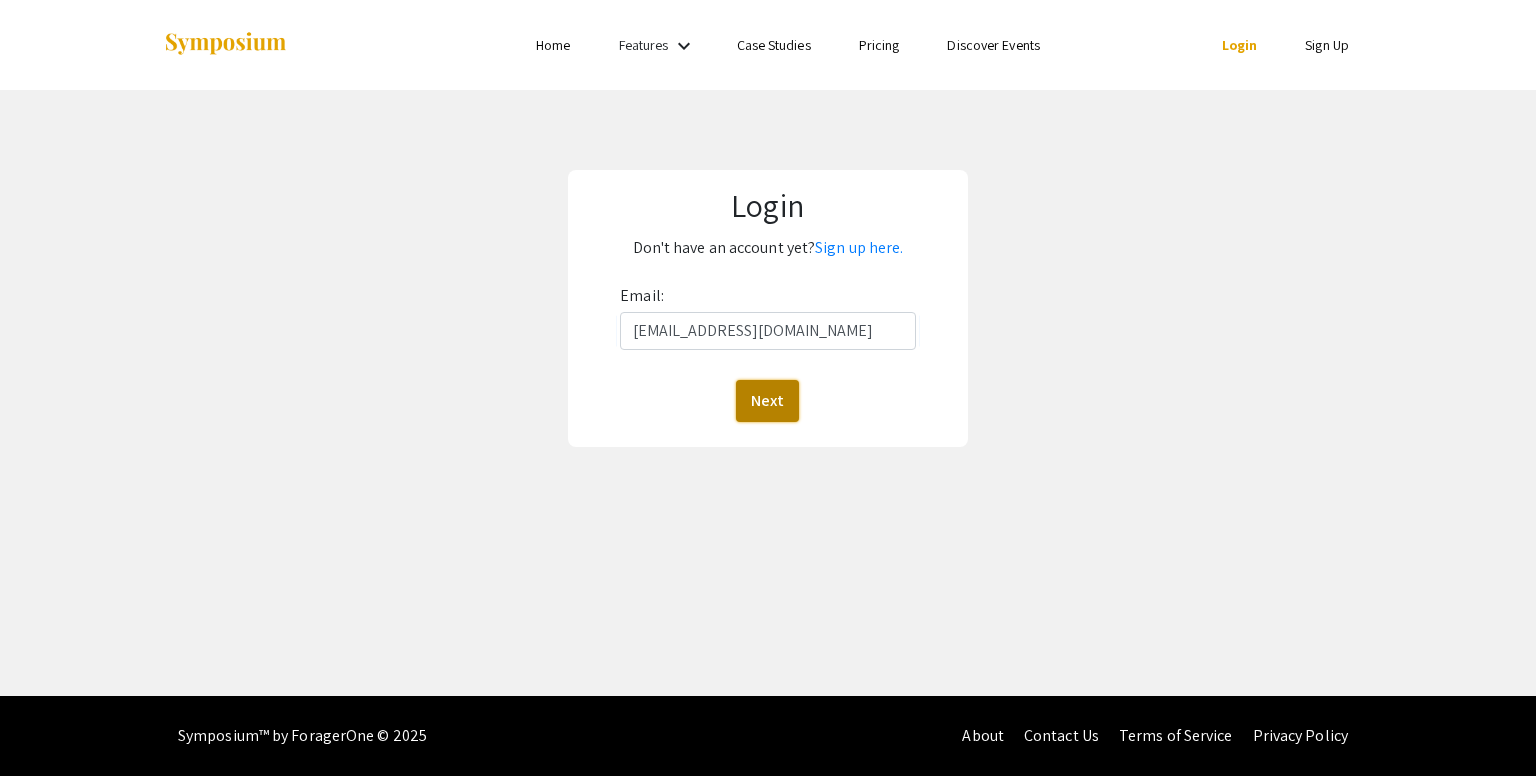 click on "Next" 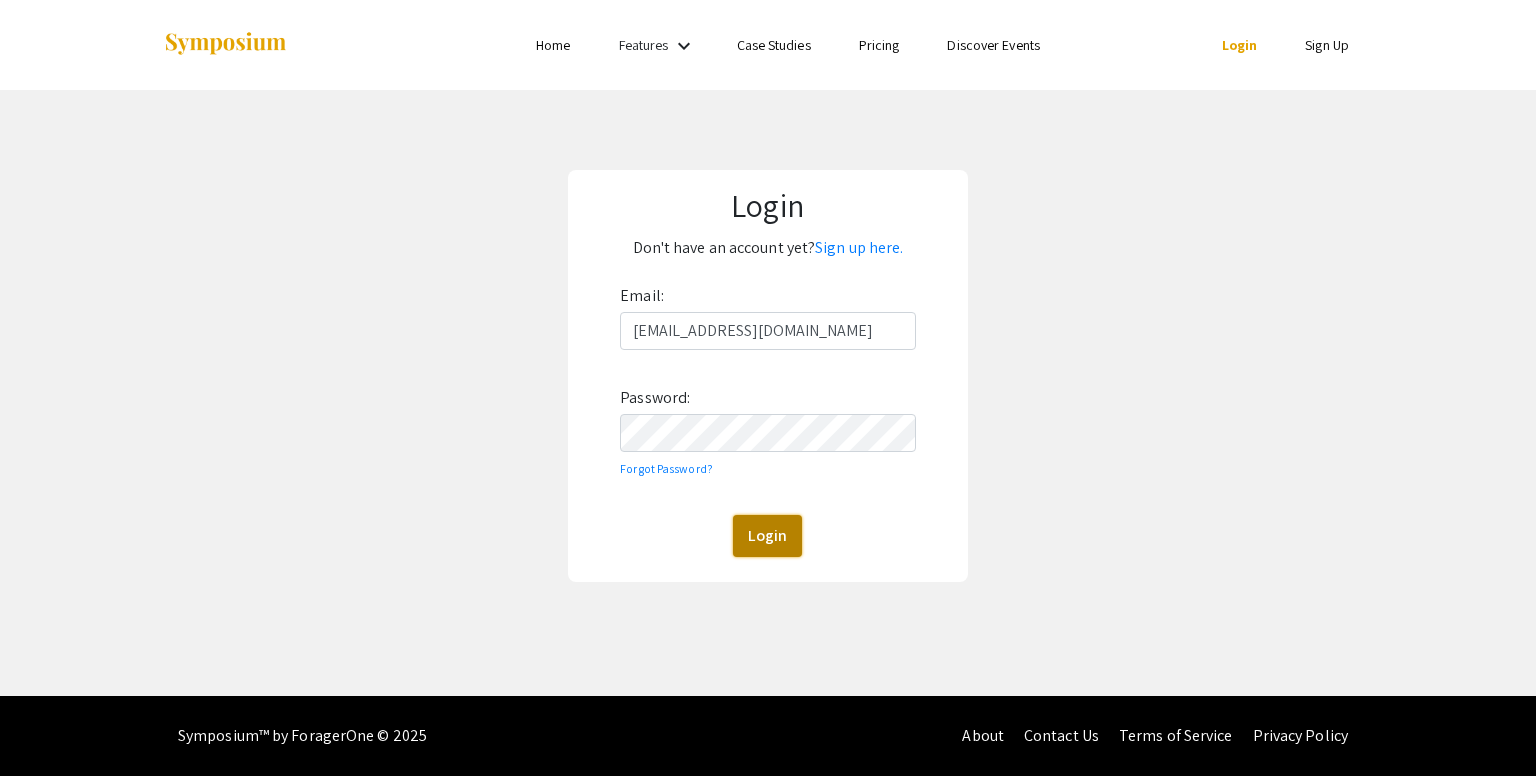 click on "Login" 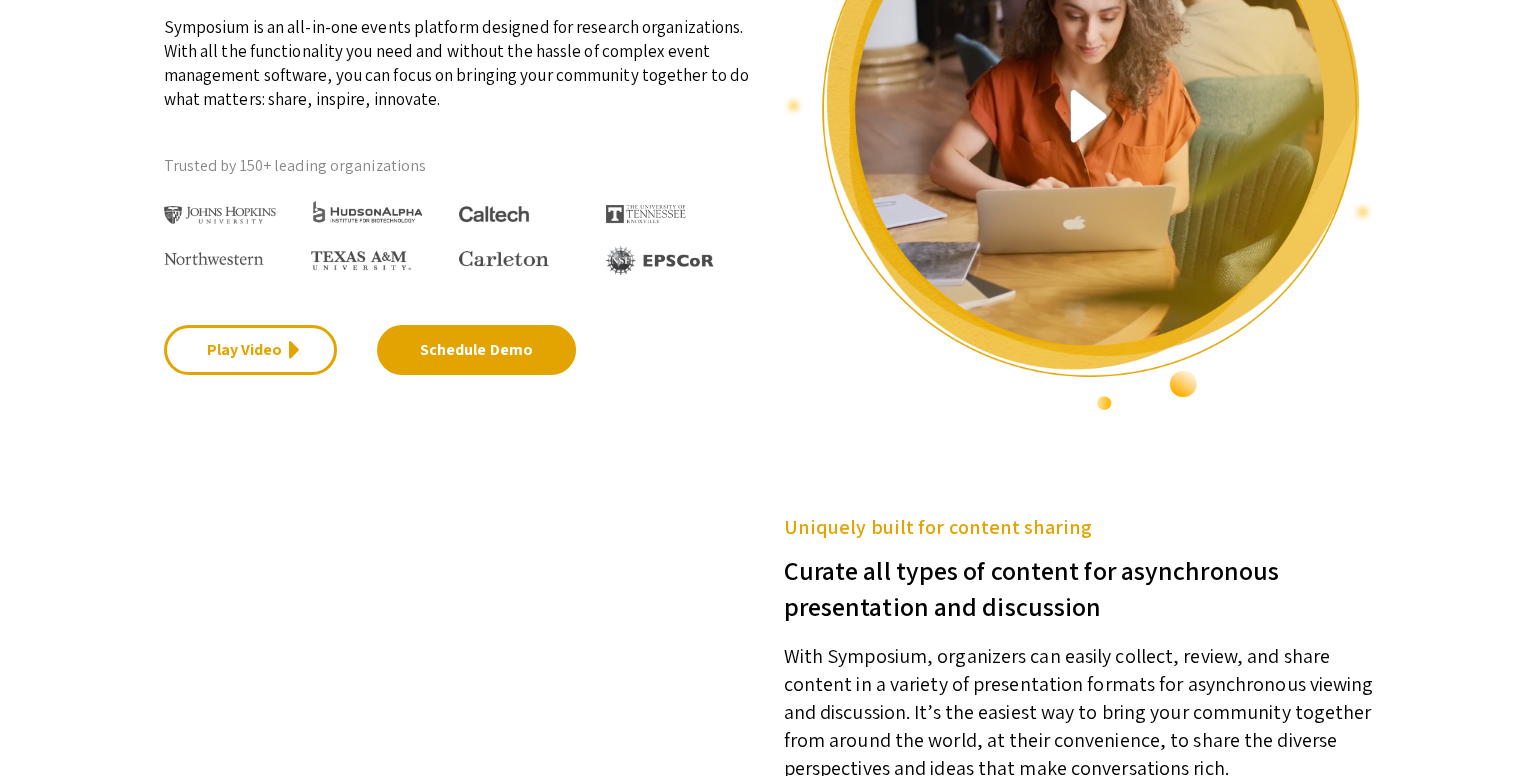 scroll, scrollTop: 0, scrollLeft: 0, axis: both 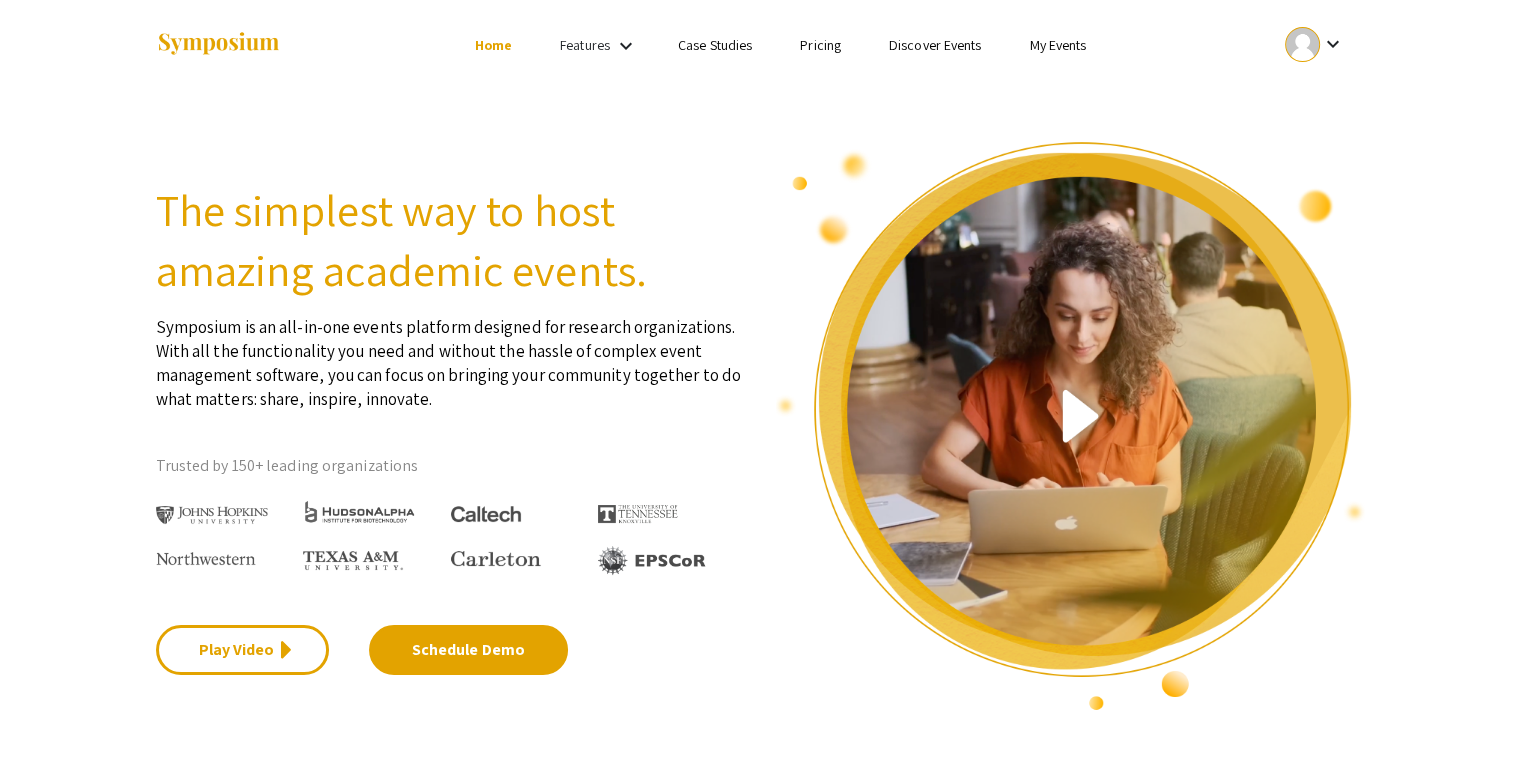 click on "My Events" at bounding box center (1057, 45) 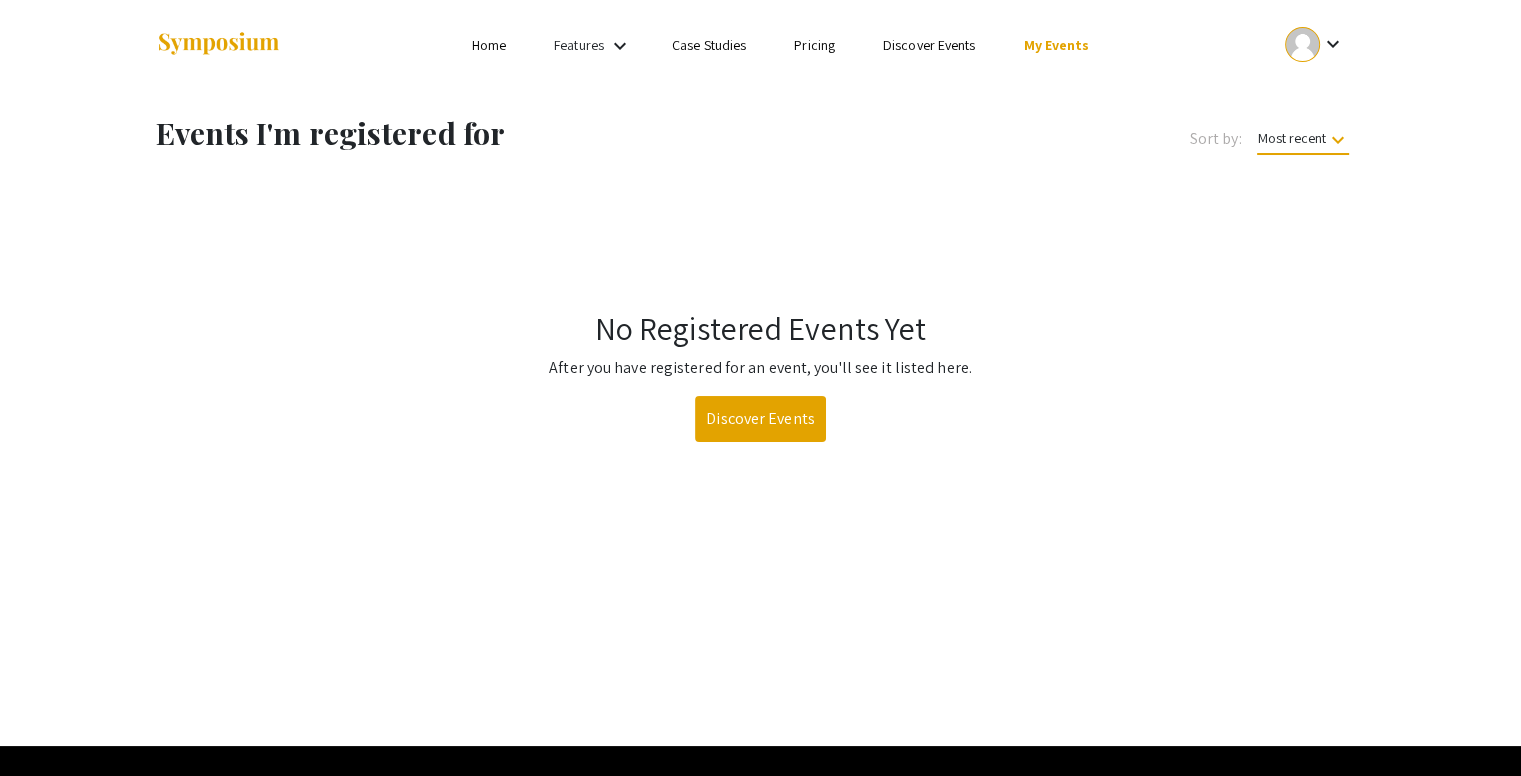 click on "keyboard_arrow_down" at bounding box center (620, 46) 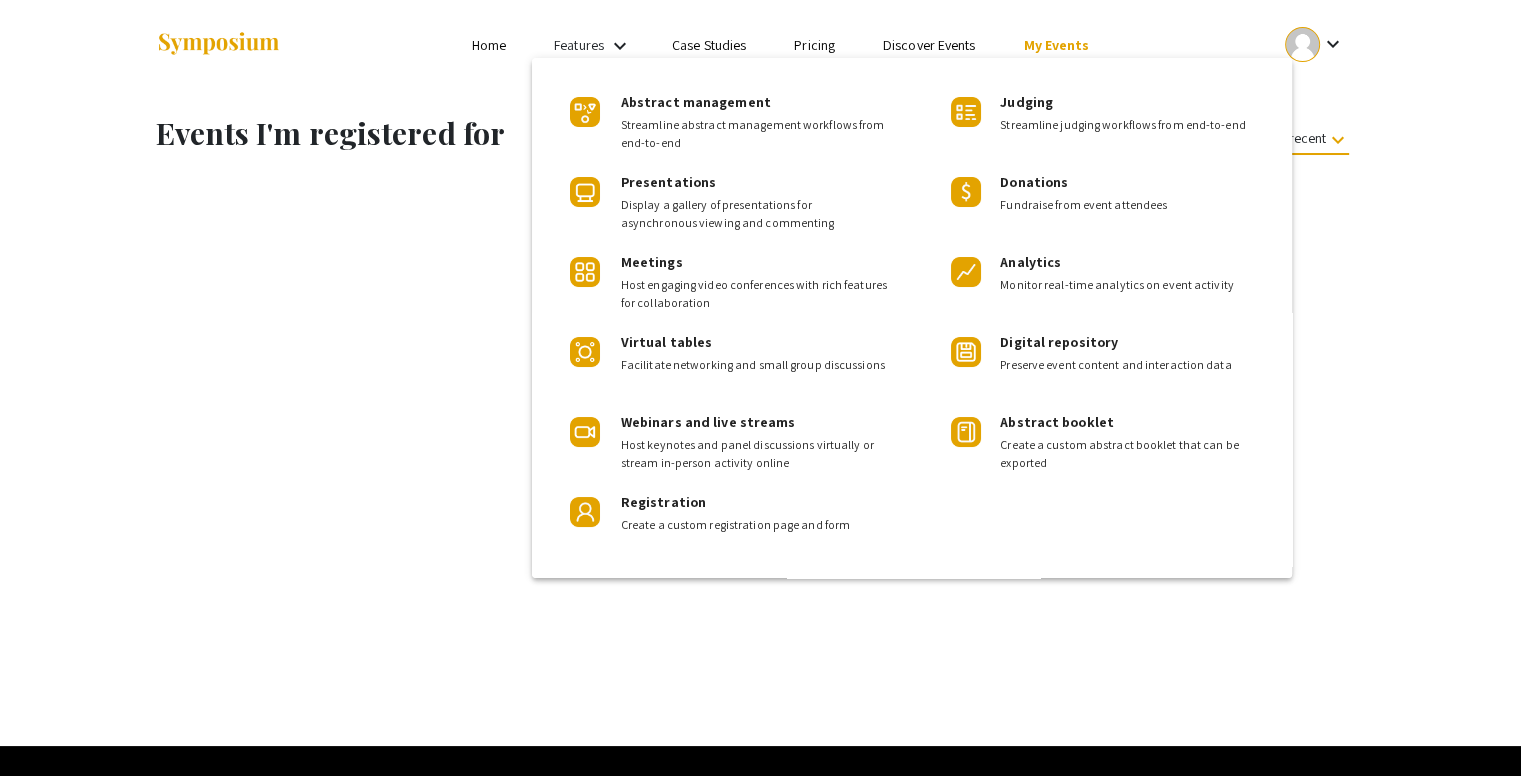 click at bounding box center (760, 388) 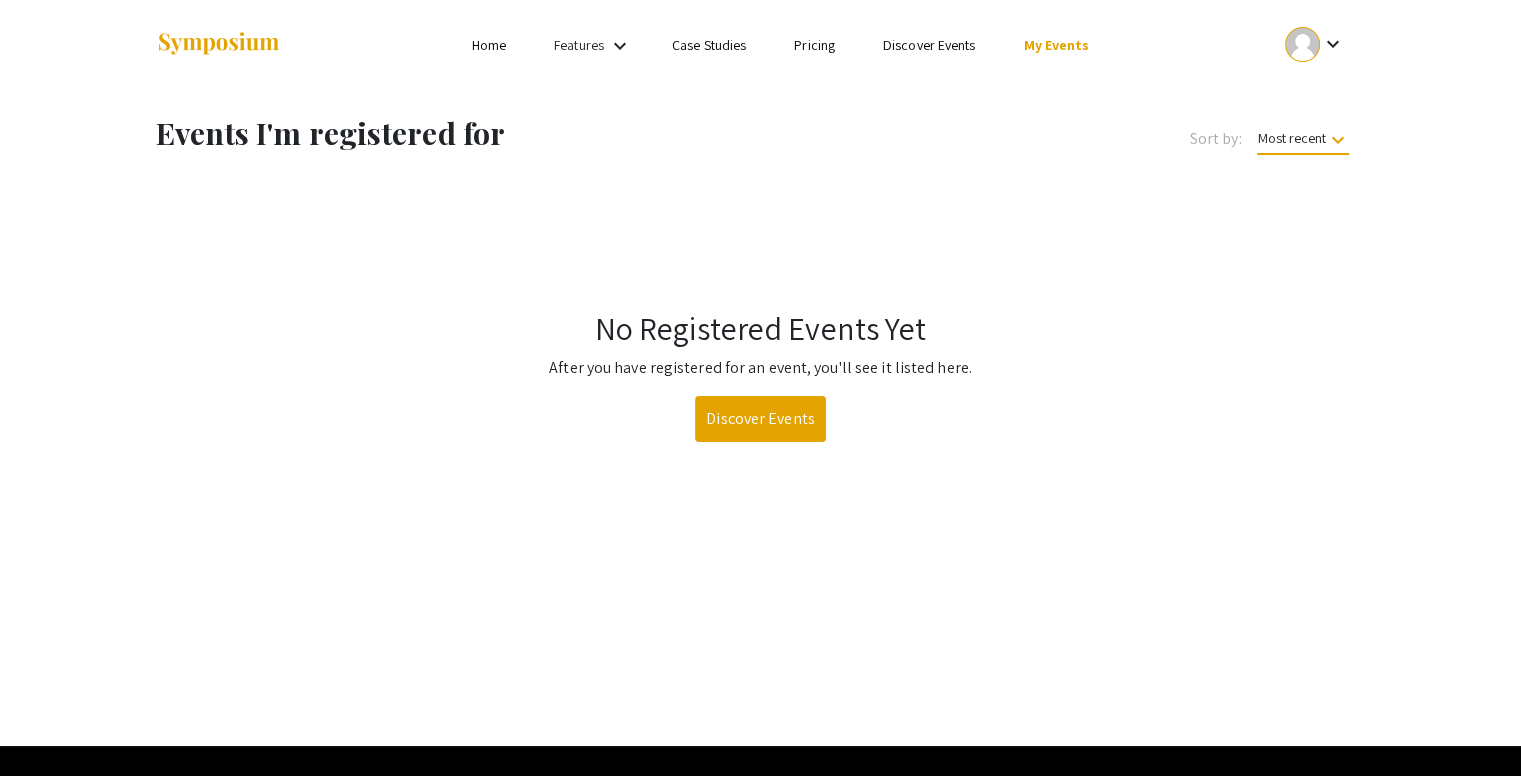 click on "Home" at bounding box center [489, 45] 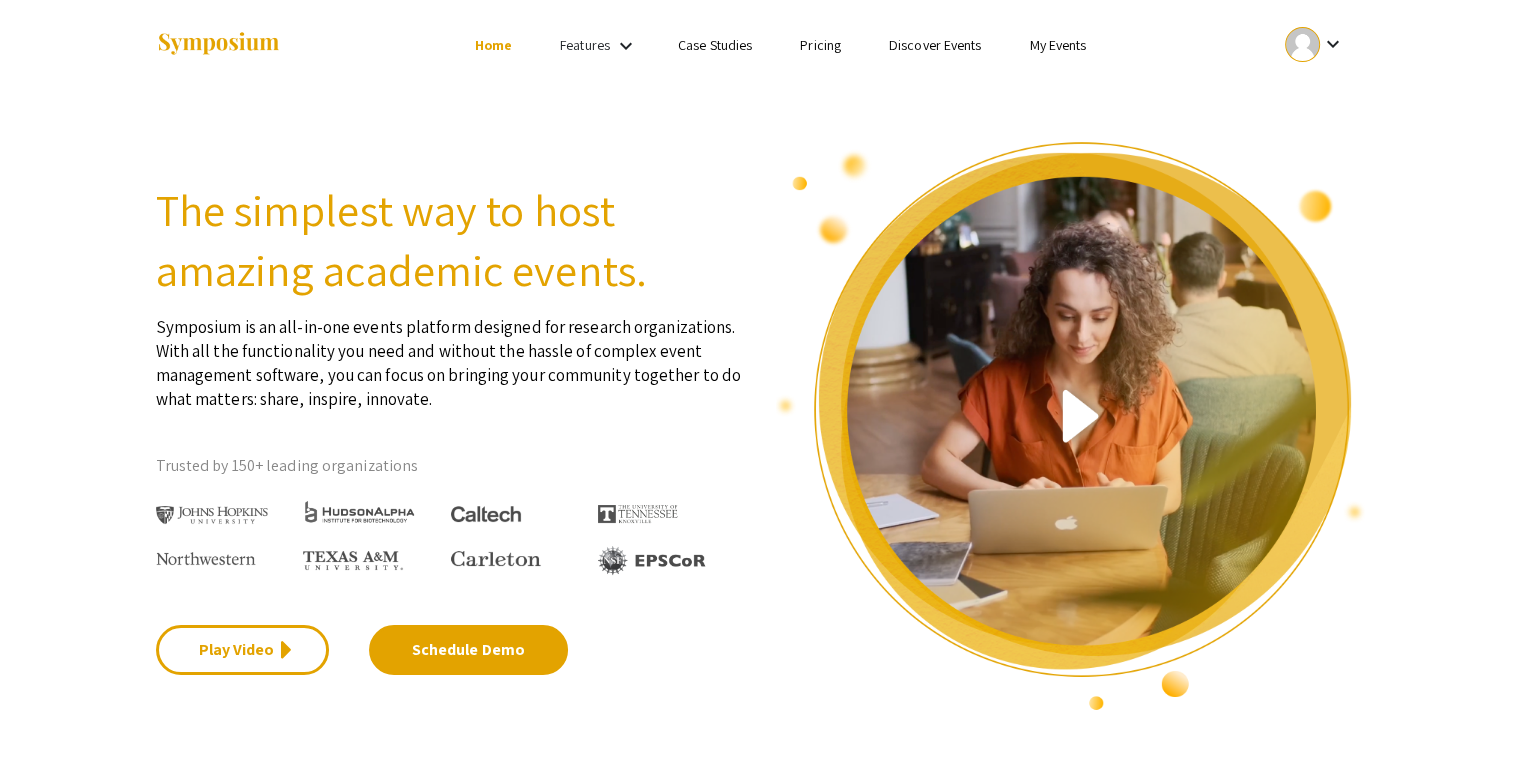 click on "keyboard_arrow_down" at bounding box center [1332, 44] 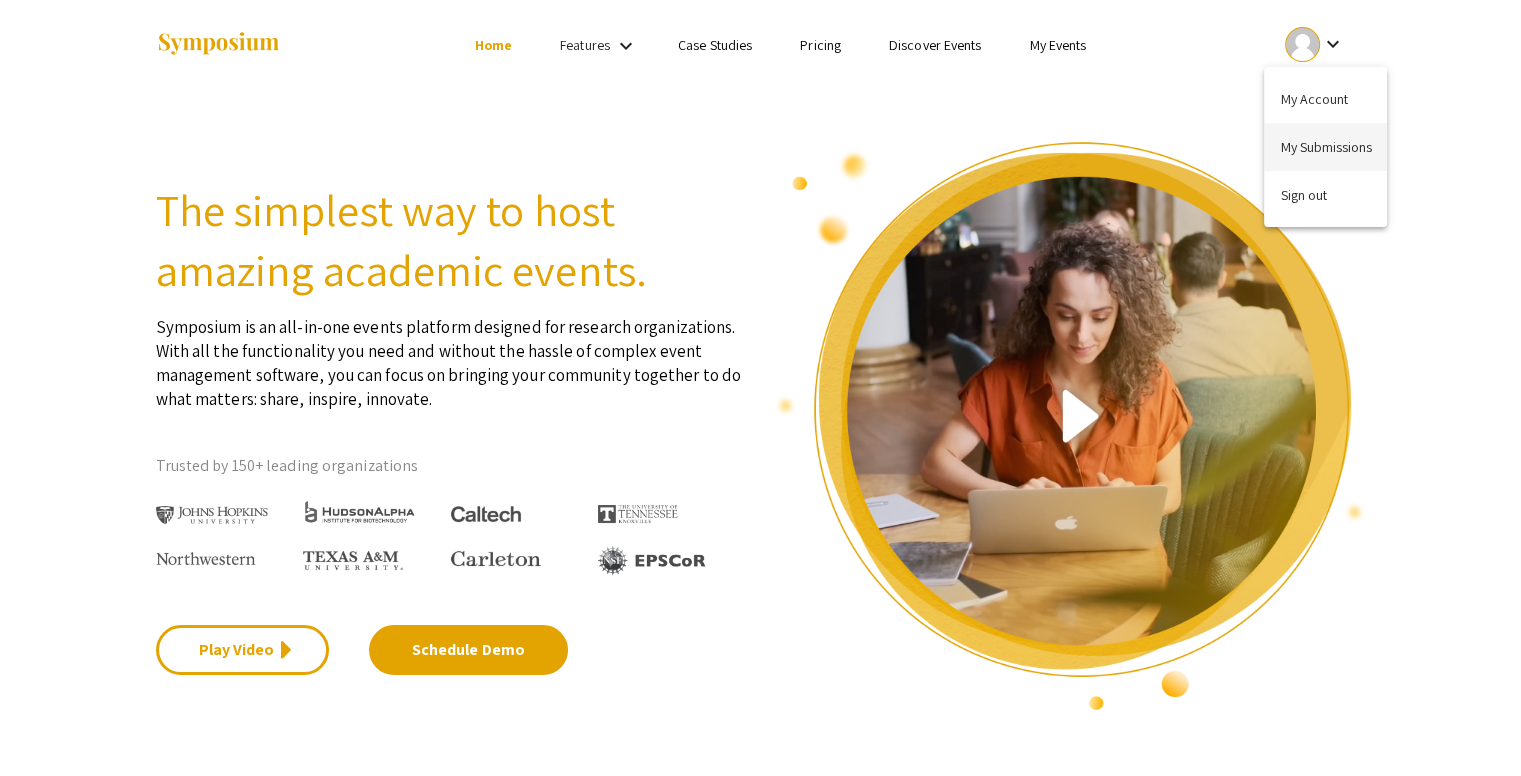 click on "My Submissions" at bounding box center [1325, 147] 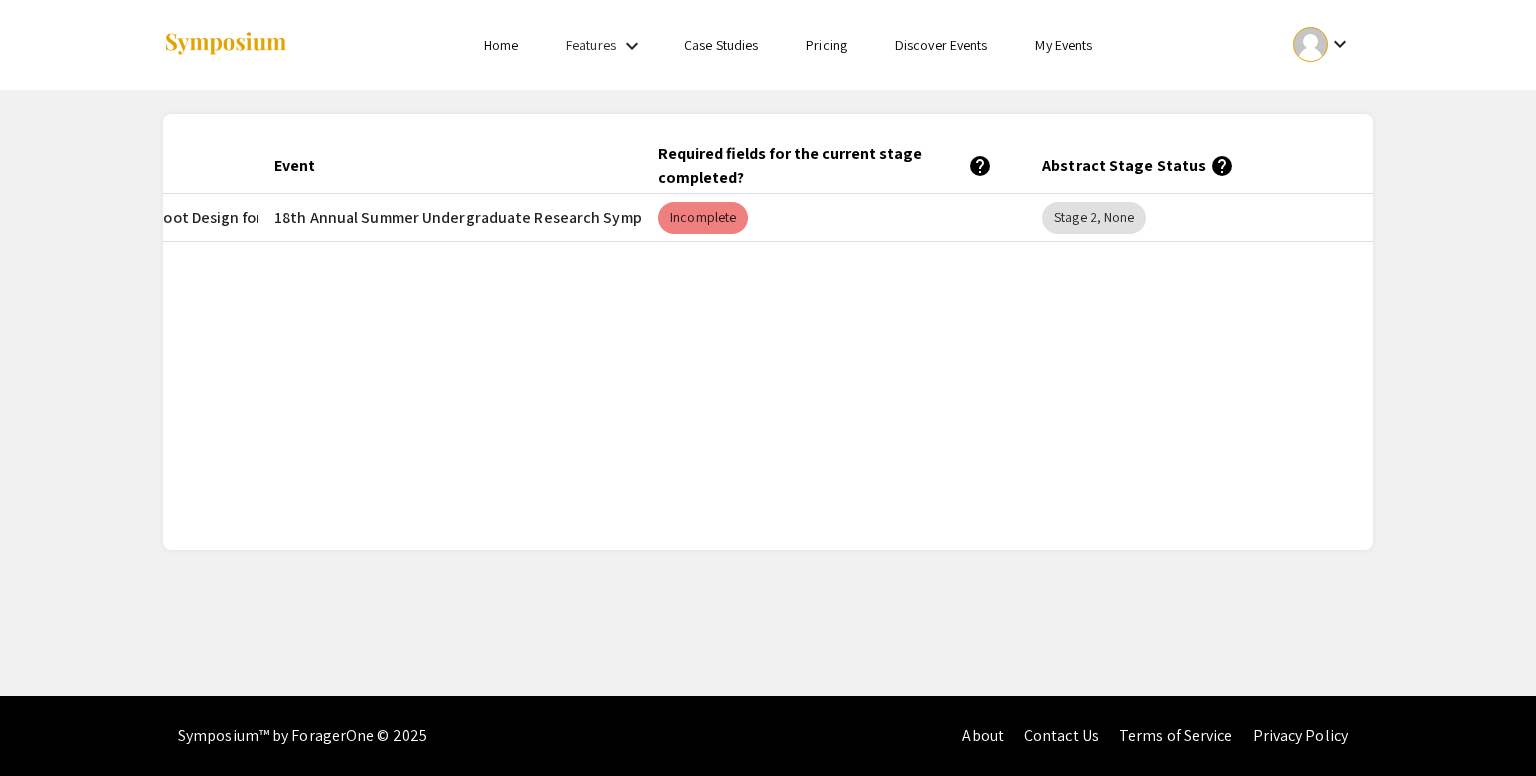 scroll, scrollTop: 0, scrollLeft: 380, axis: horizontal 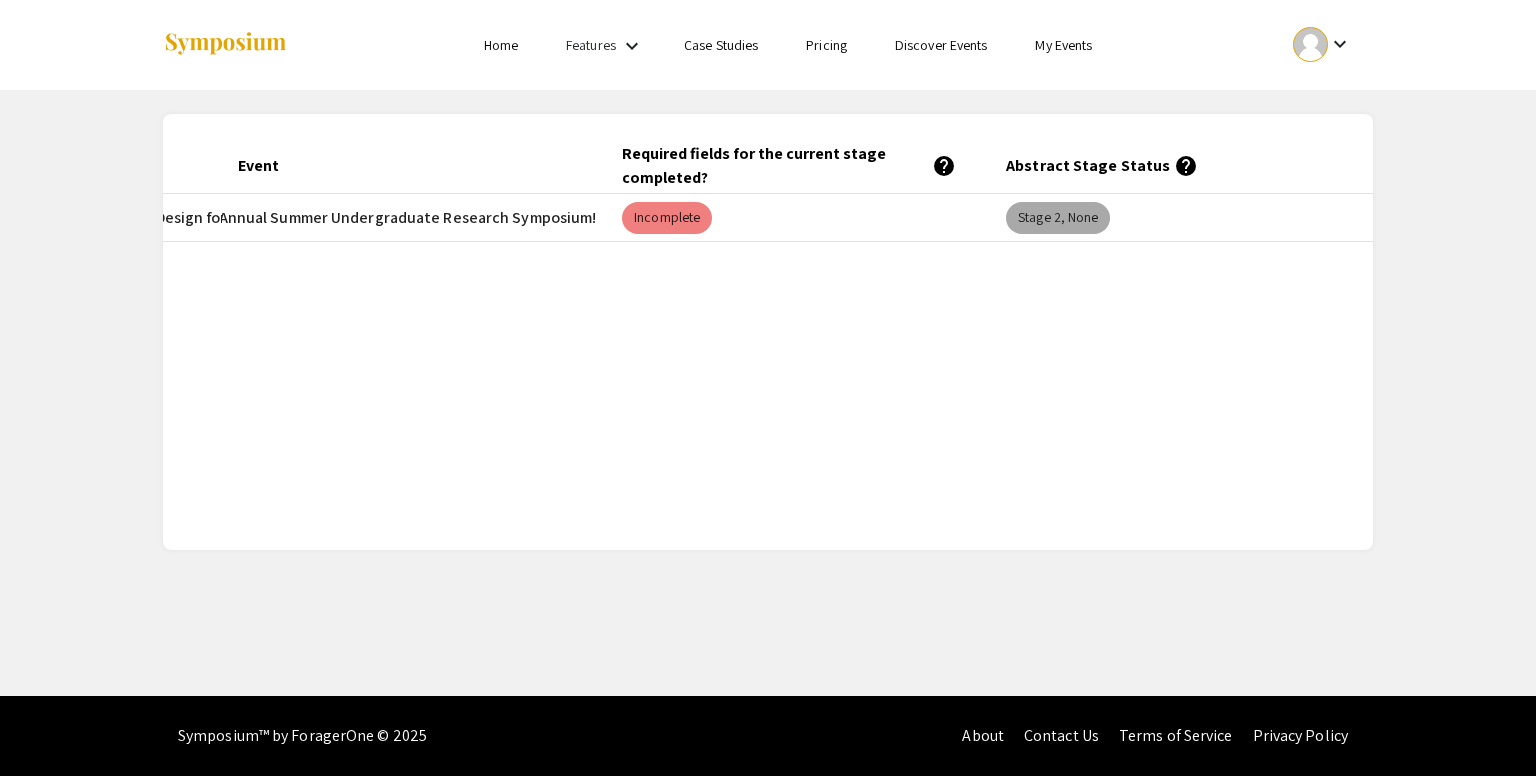 click on "Stage 2, None" at bounding box center (1058, 218) 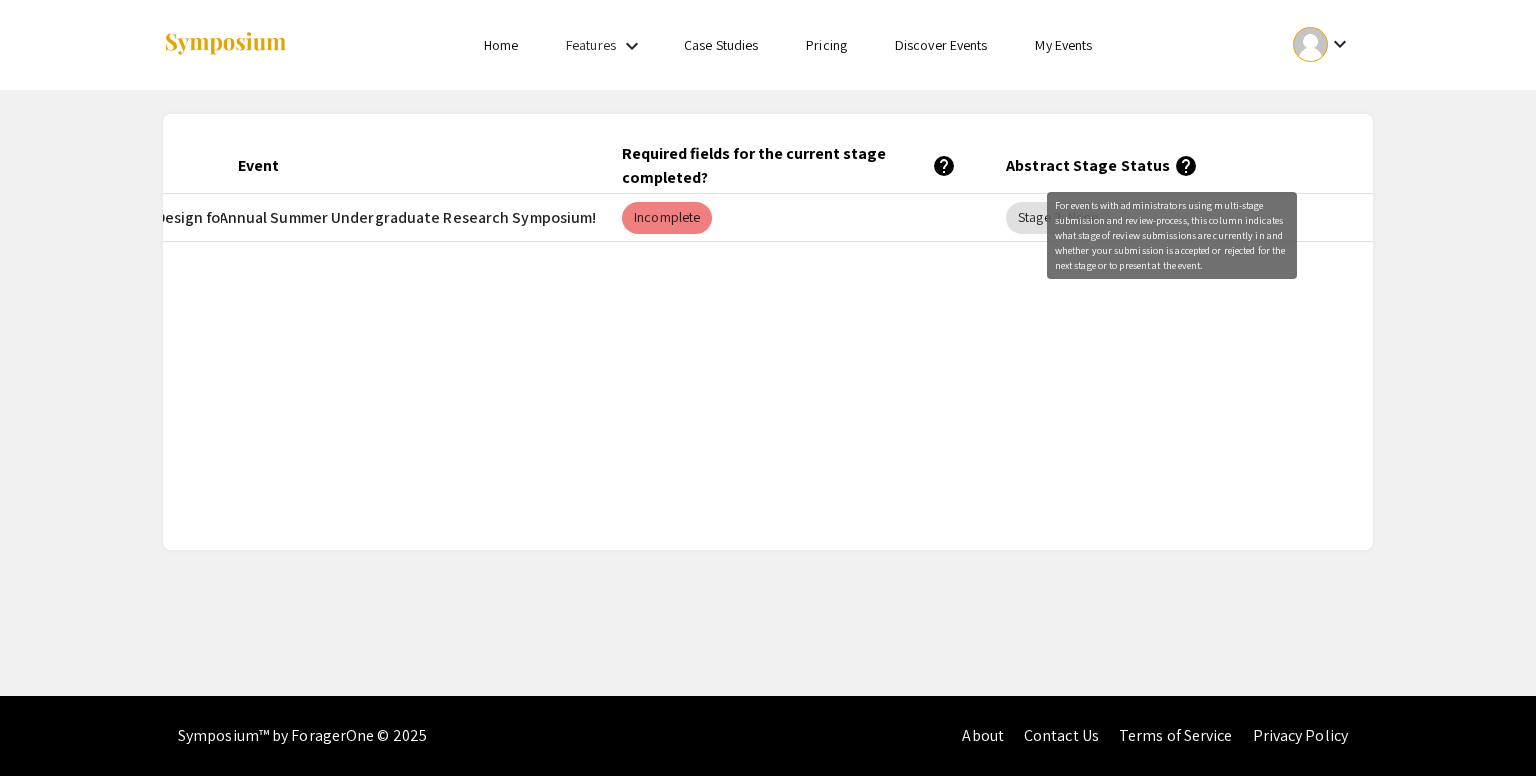click on "help" 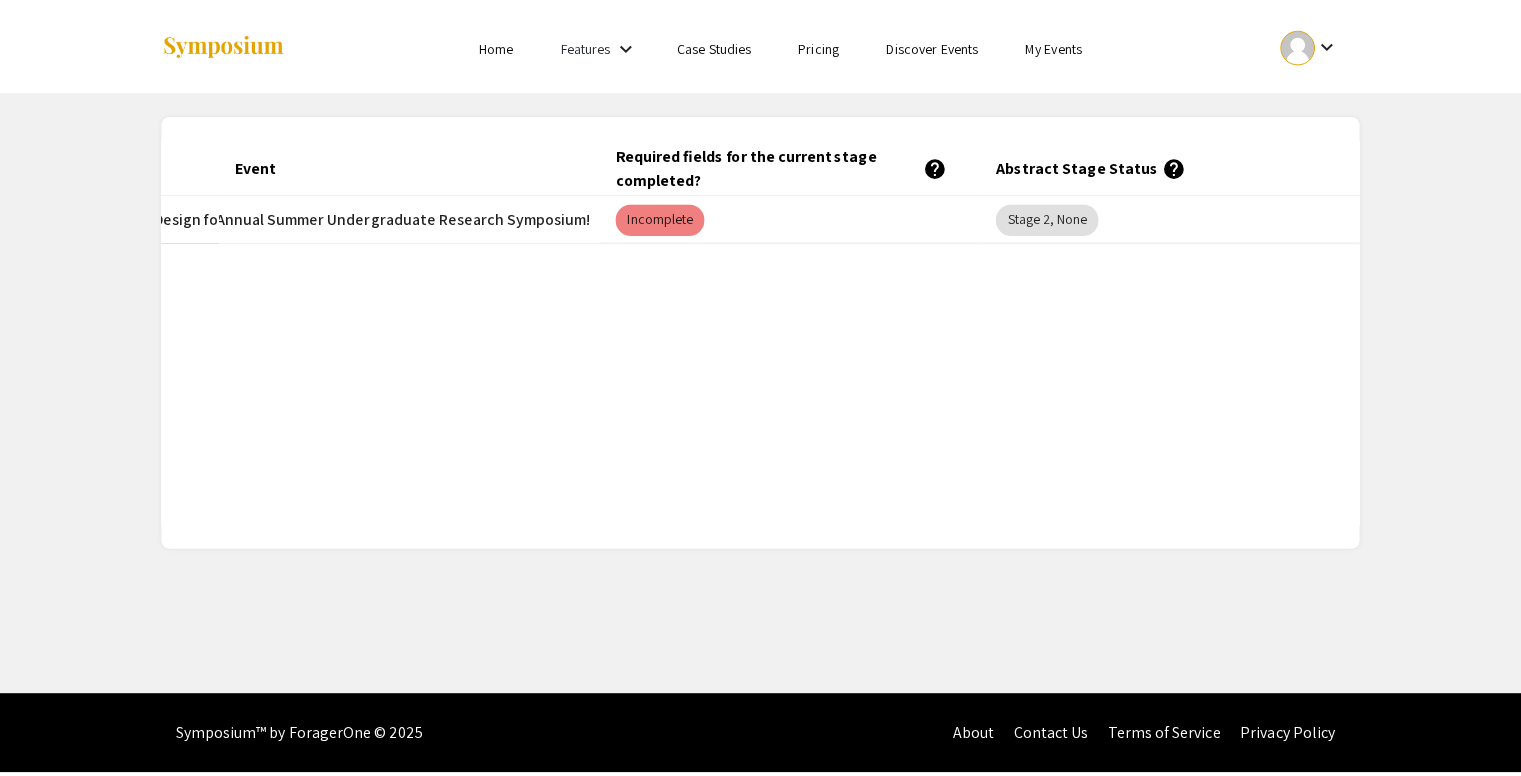 scroll, scrollTop: 0, scrollLeft: 0, axis: both 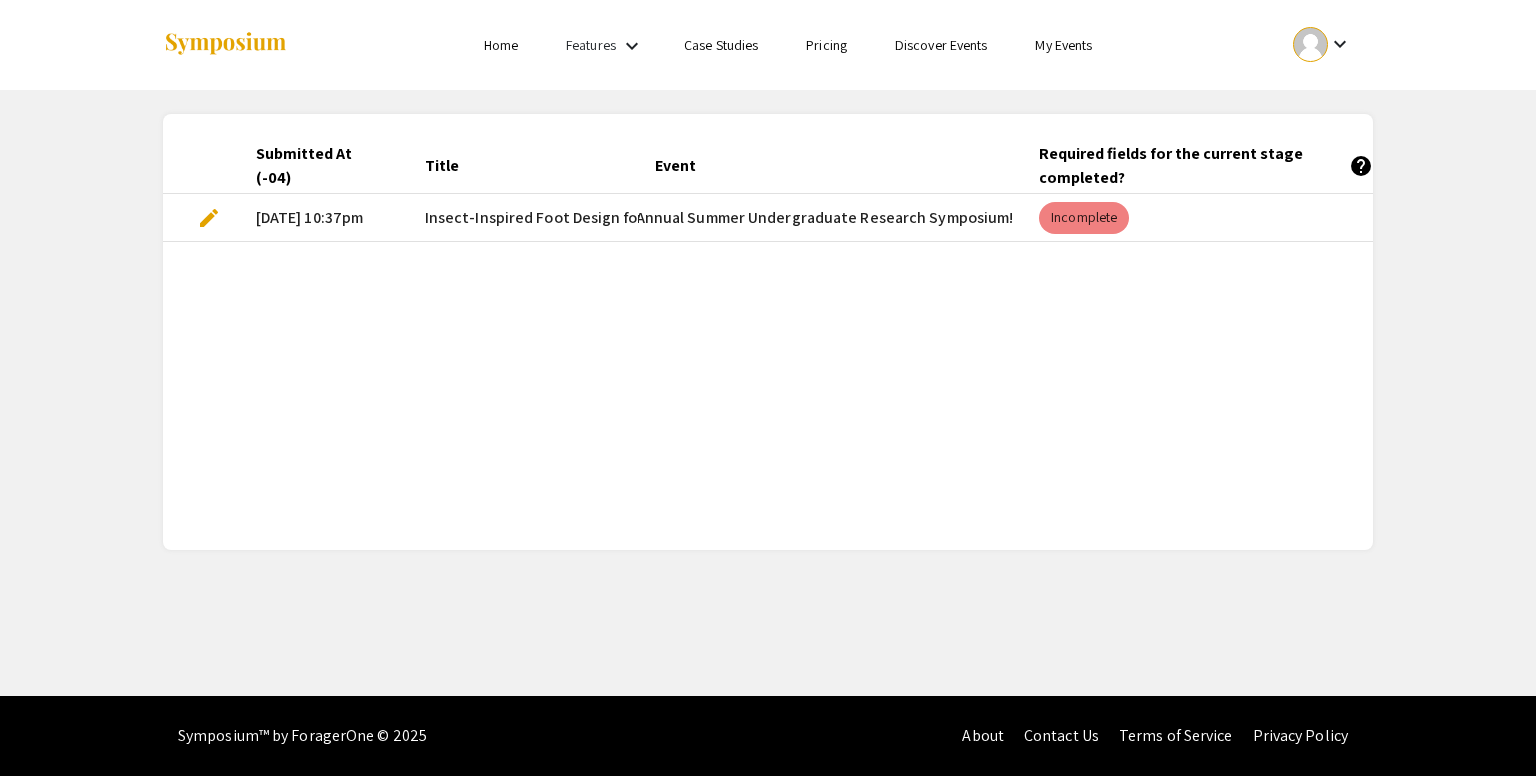 click on "edit" at bounding box center [209, 218] 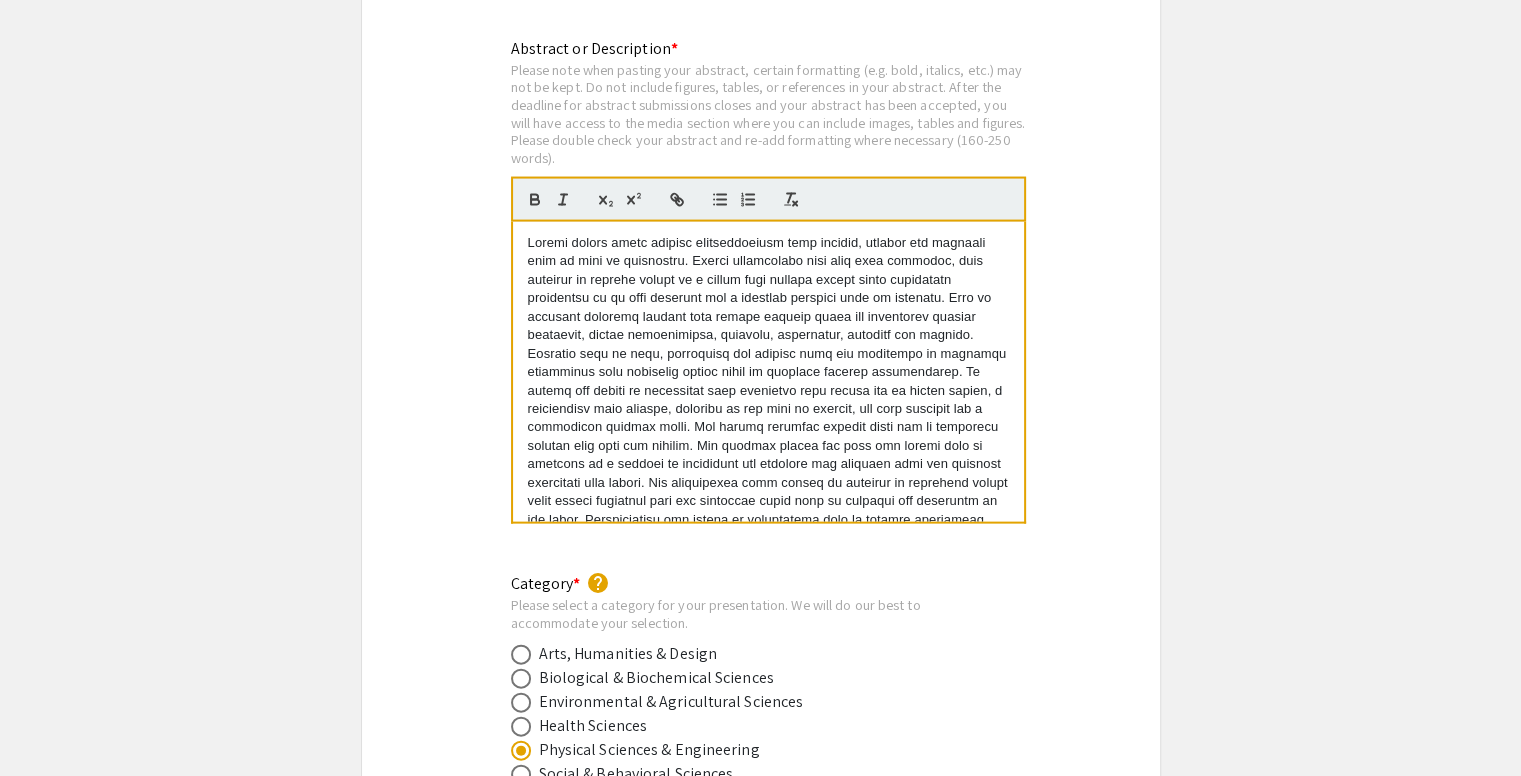 scroll, scrollTop: 4200, scrollLeft: 0, axis: vertical 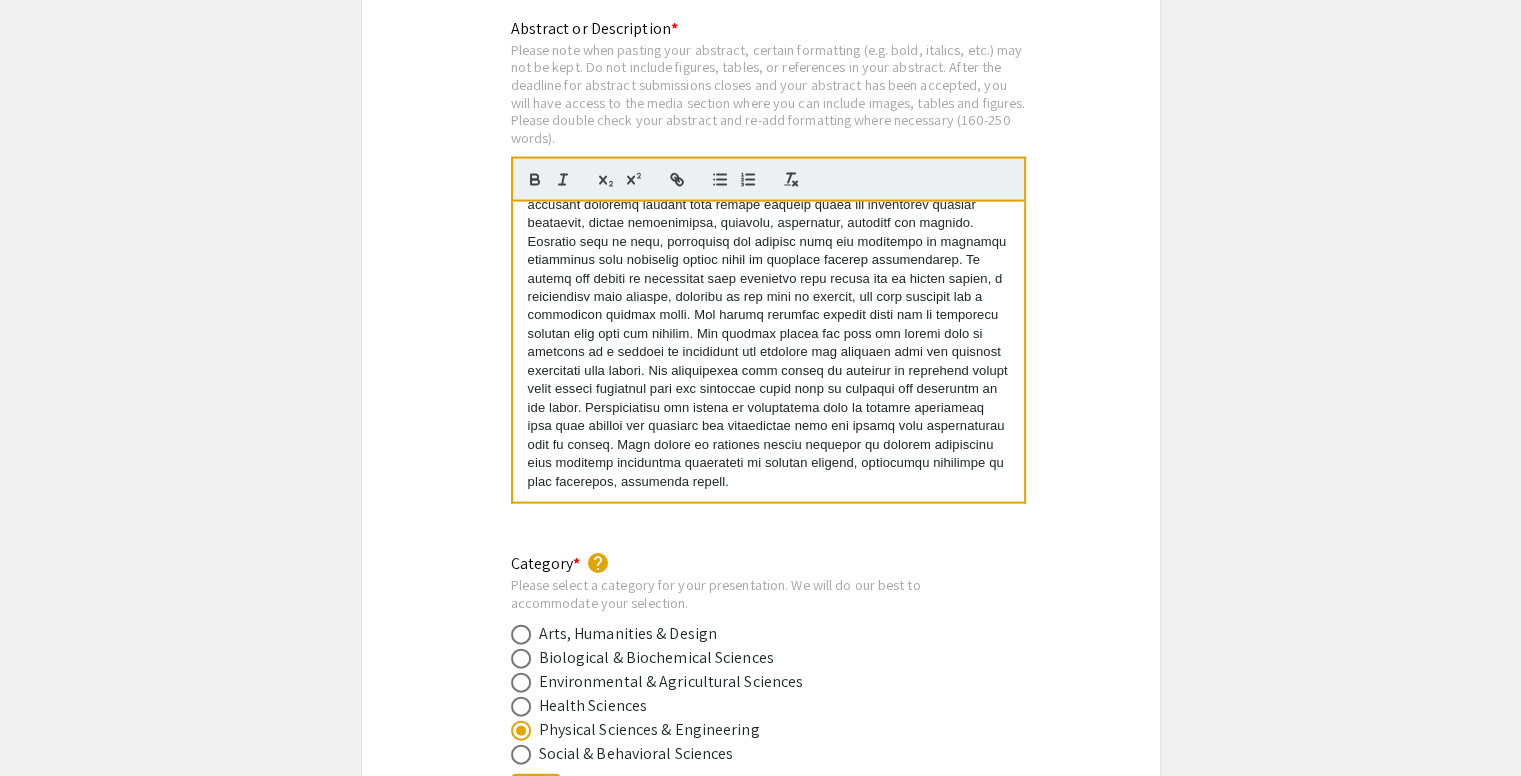 click at bounding box center (768, 306) 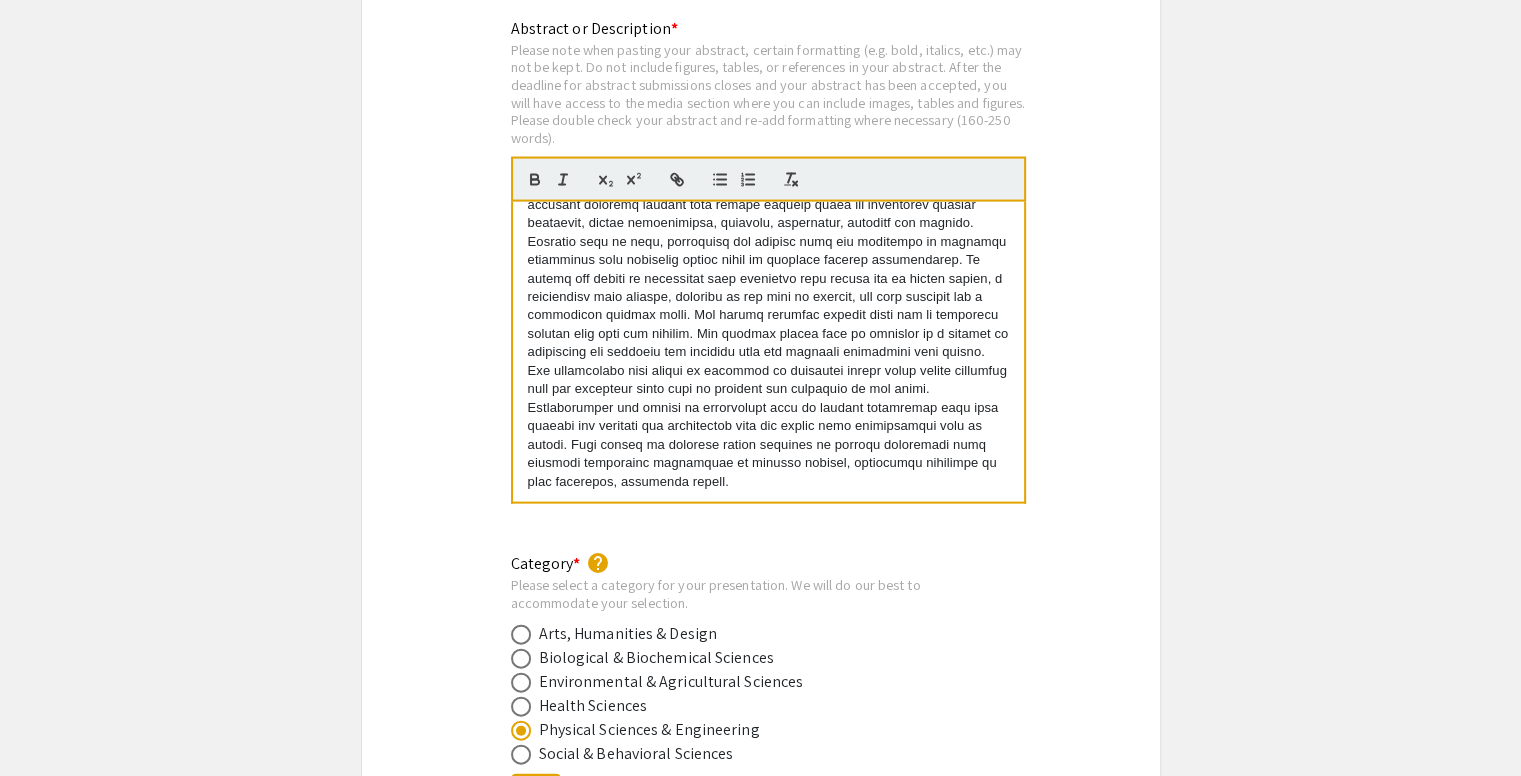 click at bounding box center (768, 306) 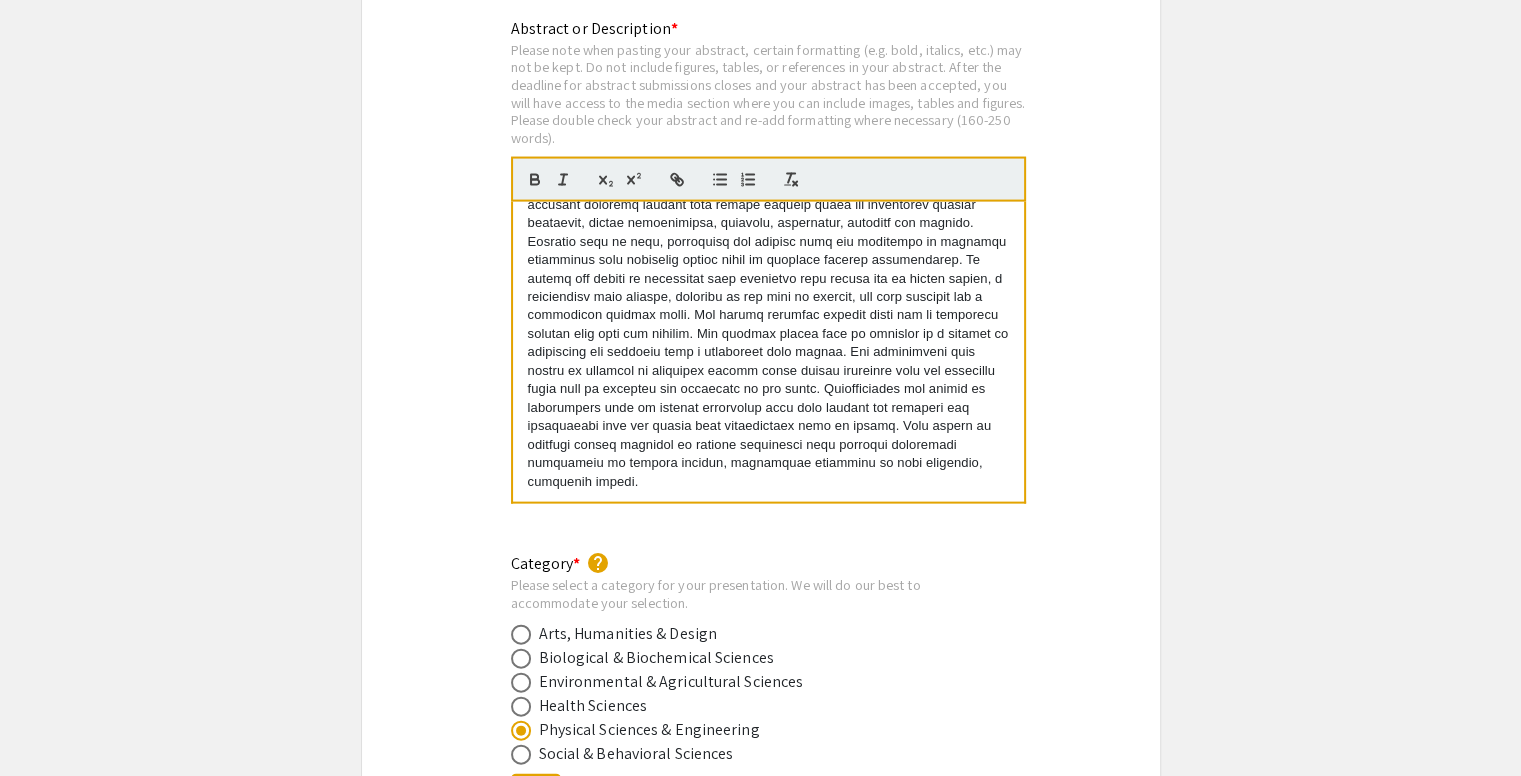 click at bounding box center (768, 306) 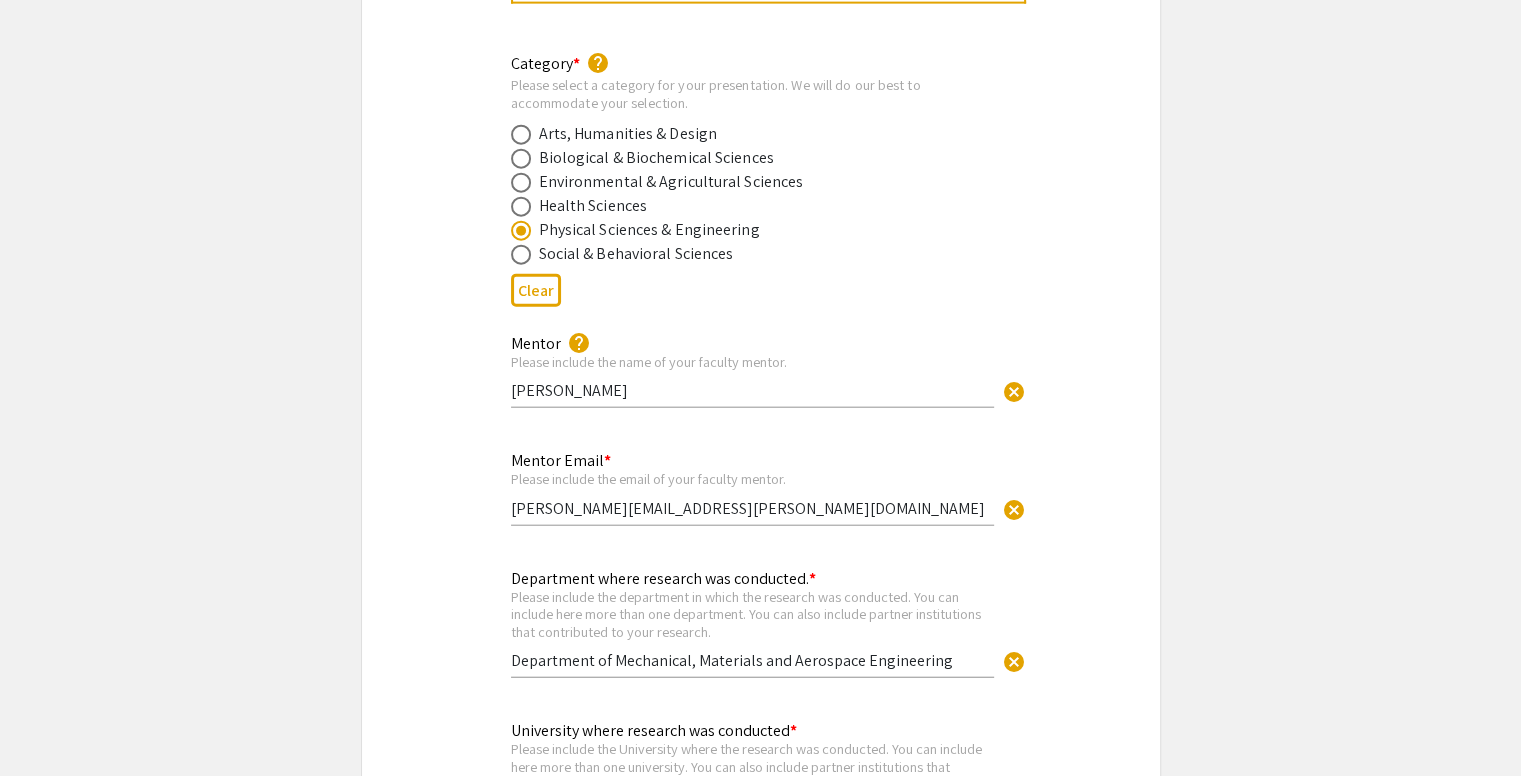 scroll, scrollTop: 4200, scrollLeft: 0, axis: vertical 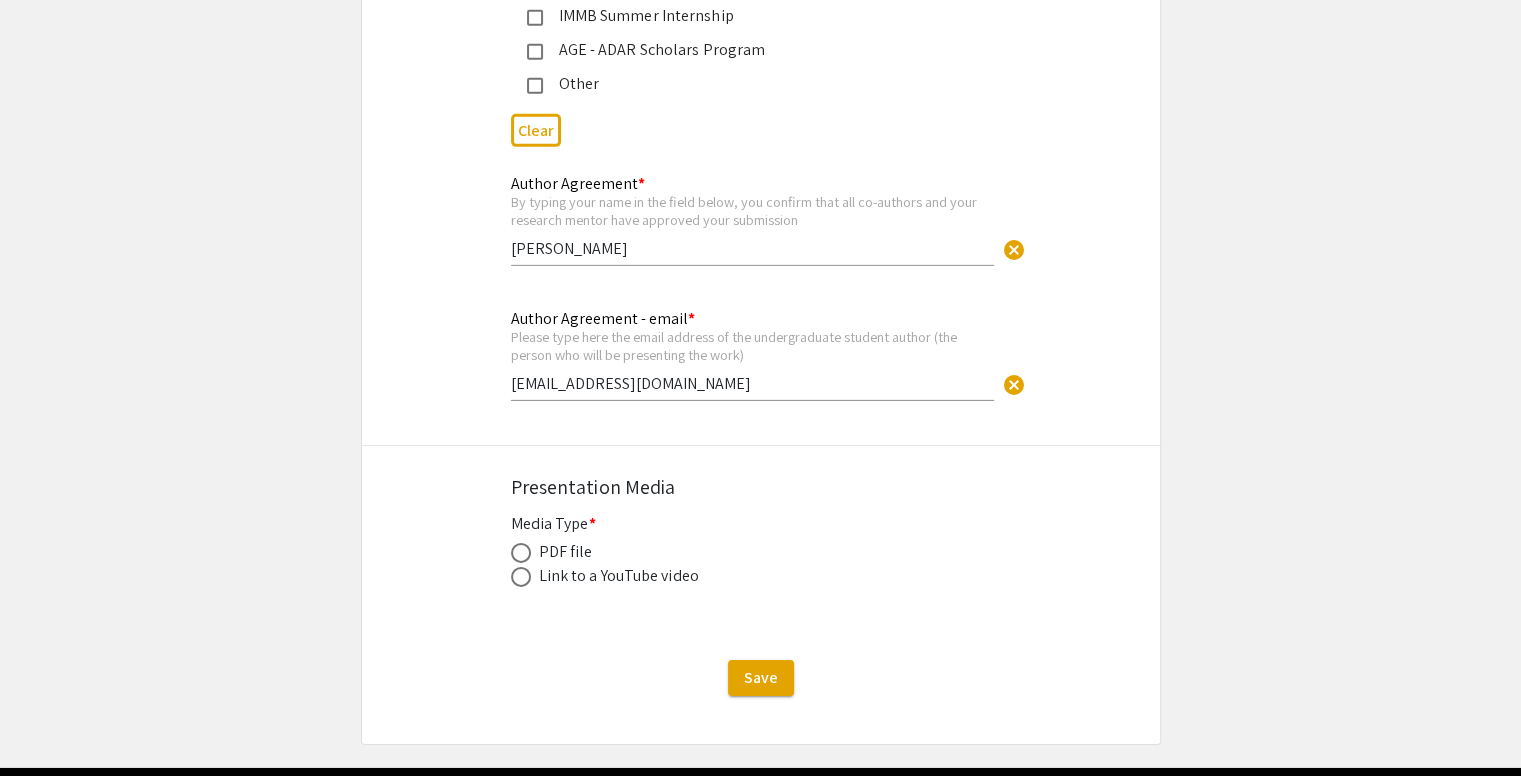 click at bounding box center [521, 577] 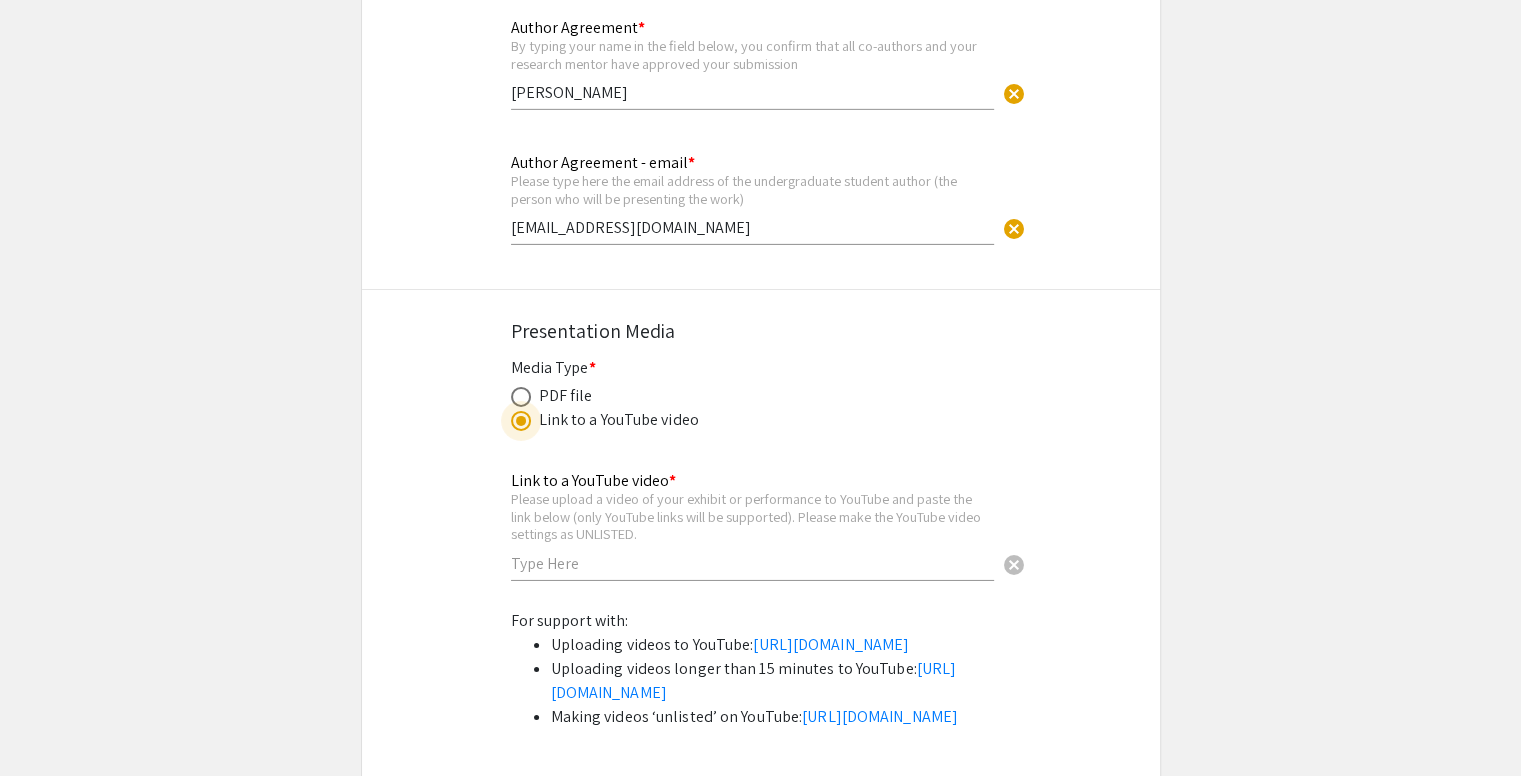 scroll, scrollTop: 6400, scrollLeft: 0, axis: vertical 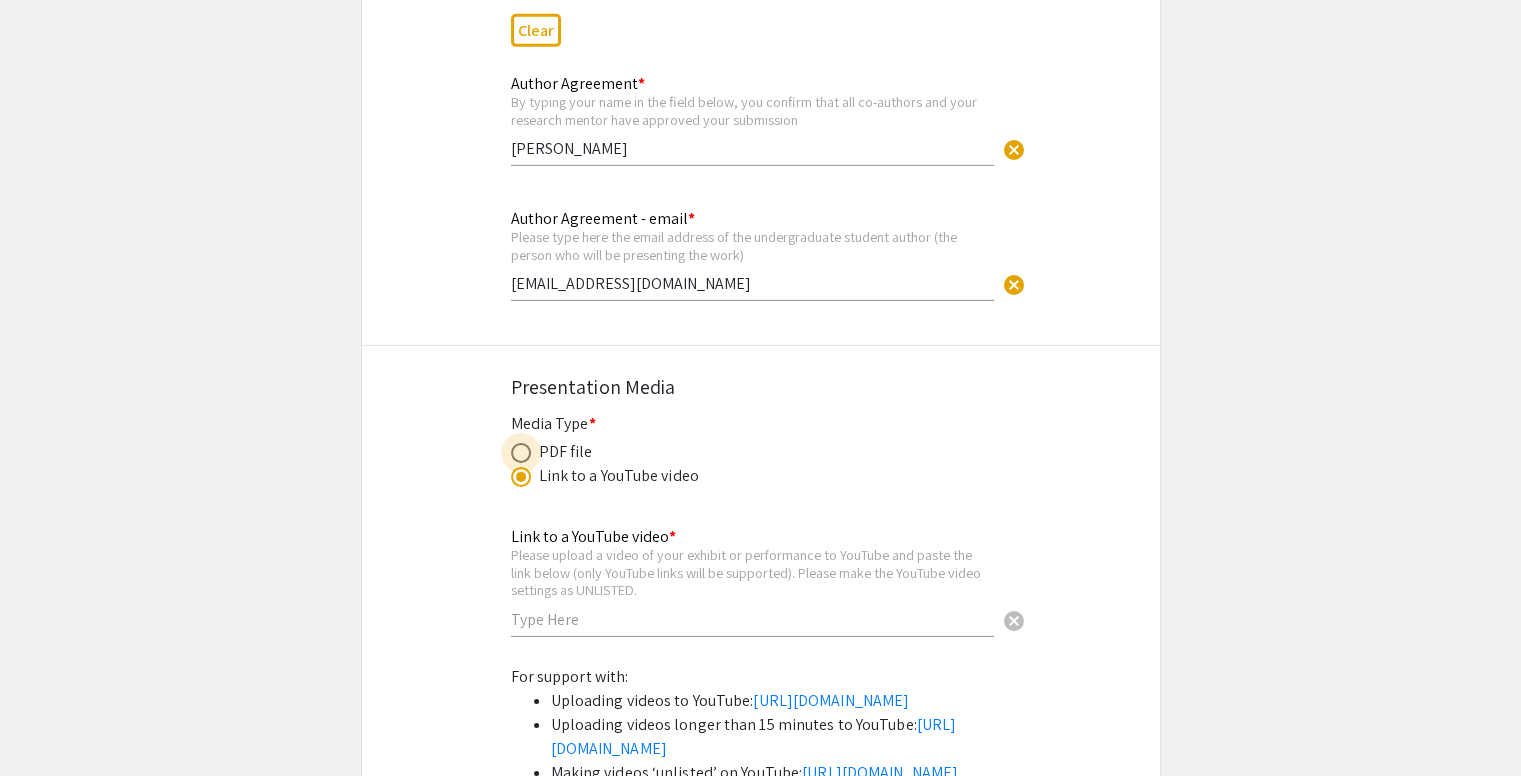 click at bounding box center (521, 453) 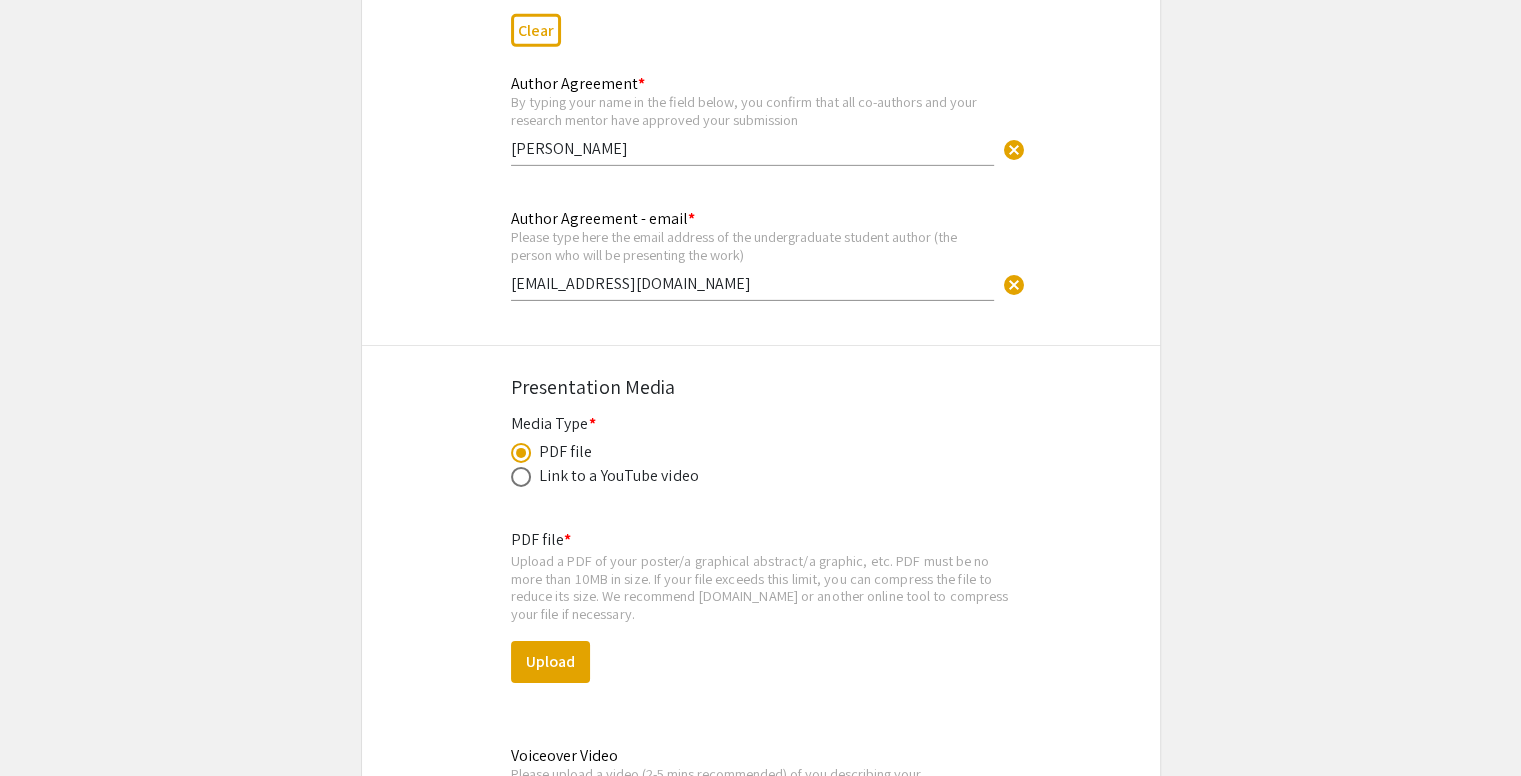 click on "Symposium Presentation Submission 18th Annual Summer Undergraduate Research Symposium!  Before you start filling out this form, review the instructions at  <[URL][DOMAIN_NAME]>.  Submit one form per presentation. In the “Presenters/Authors Information” section of this form, FIRST include the name, email, and information of the person who will be actually presenting the work. This is the person to whom all communication from the symposium organizers will be directed. As you add presenters/authors 2, 3, 4, and so on, subsequent blocks will show up for you to include the name and information of co-author(s) and mentor(s).   Presenters/Authors Information  First Name * [PERSON_NAME] cancel This field is required. Last Name * [PERSON_NAME] cancel This field is required. Email * Make sure the email is typed correctly as the organizers will use this email to contact the presenter. [EMAIL_ADDRESS][DOMAIN_NAME] cancel This field is required. Level/Classification *   Freshman   Sophomore" 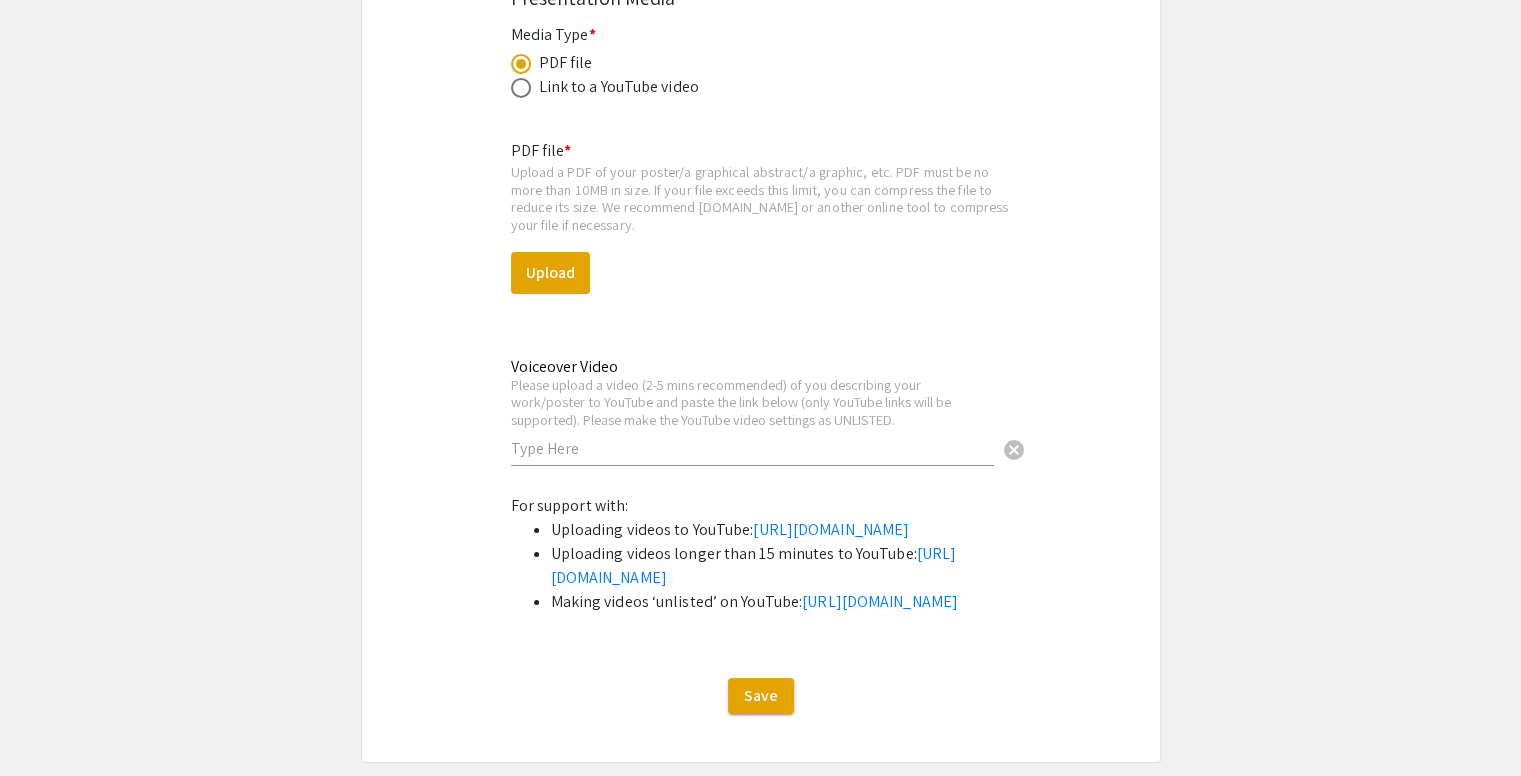 scroll, scrollTop: 6488, scrollLeft: 0, axis: vertical 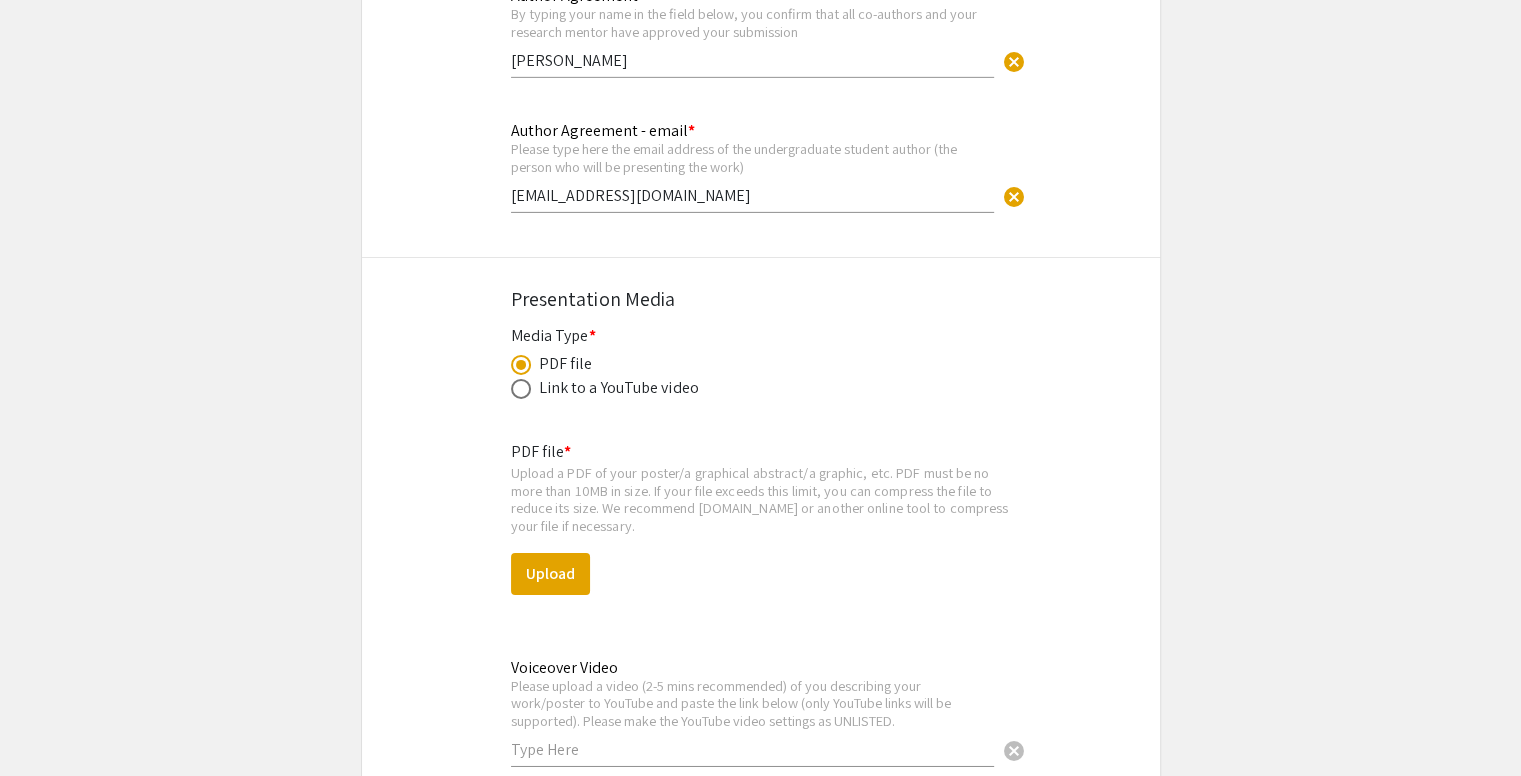 click on "Author Agreement - email * Please type here the email address of the undergraduate student author (the person who will be presenting the work) [EMAIL_ADDRESS][DOMAIN_NAME] cancel This field is required." 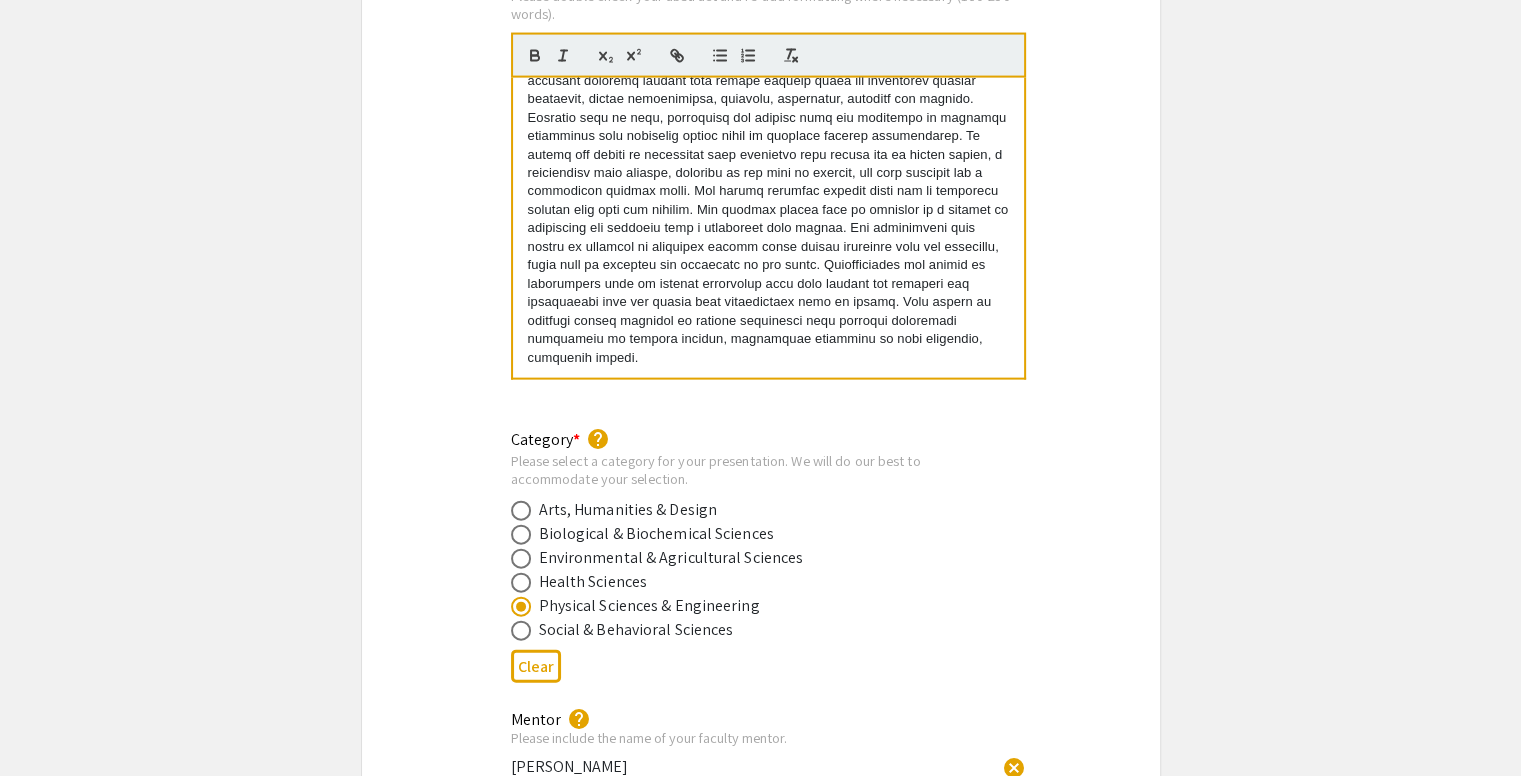 scroll, scrollTop: 4288, scrollLeft: 0, axis: vertical 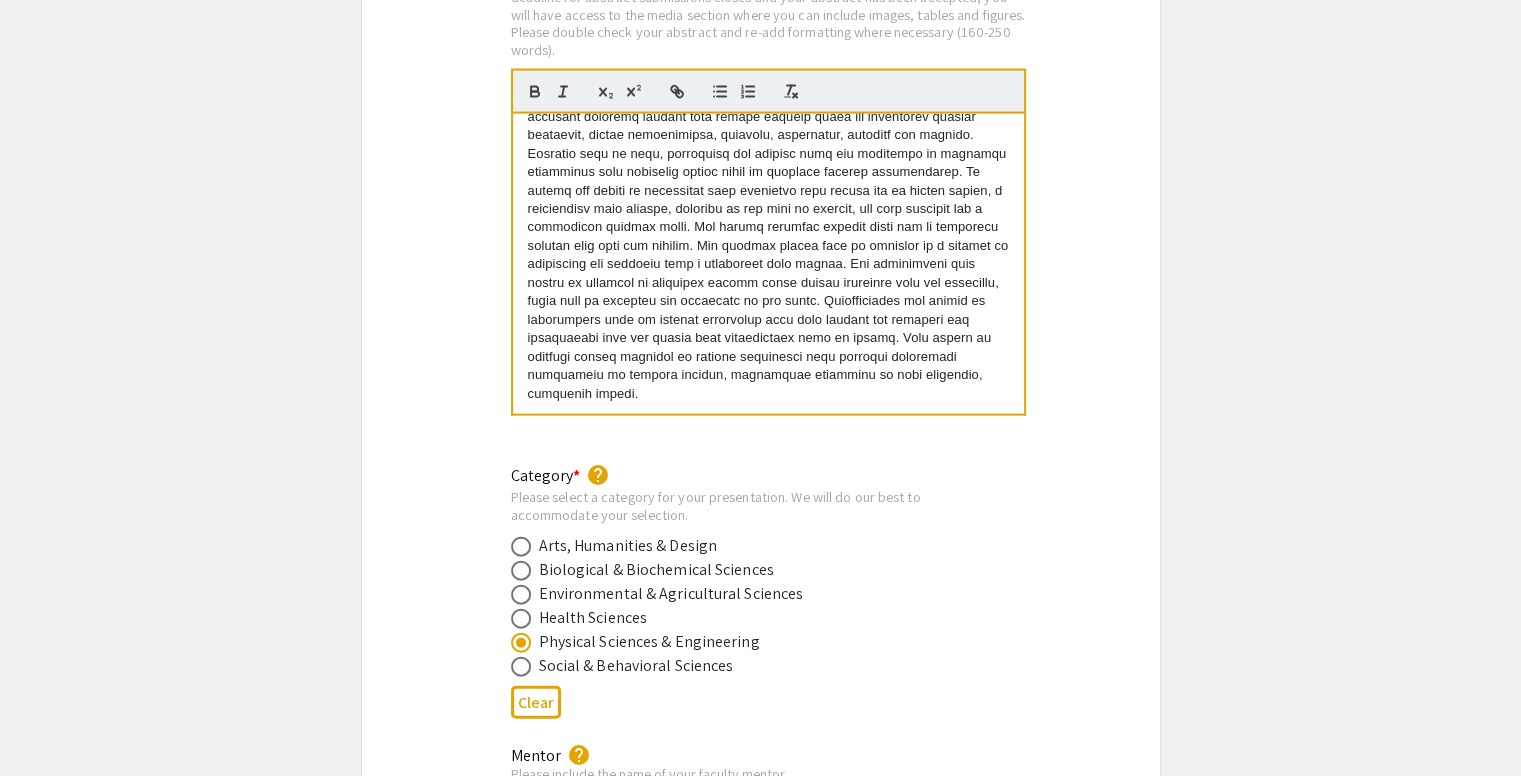 click at bounding box center [768, 218] 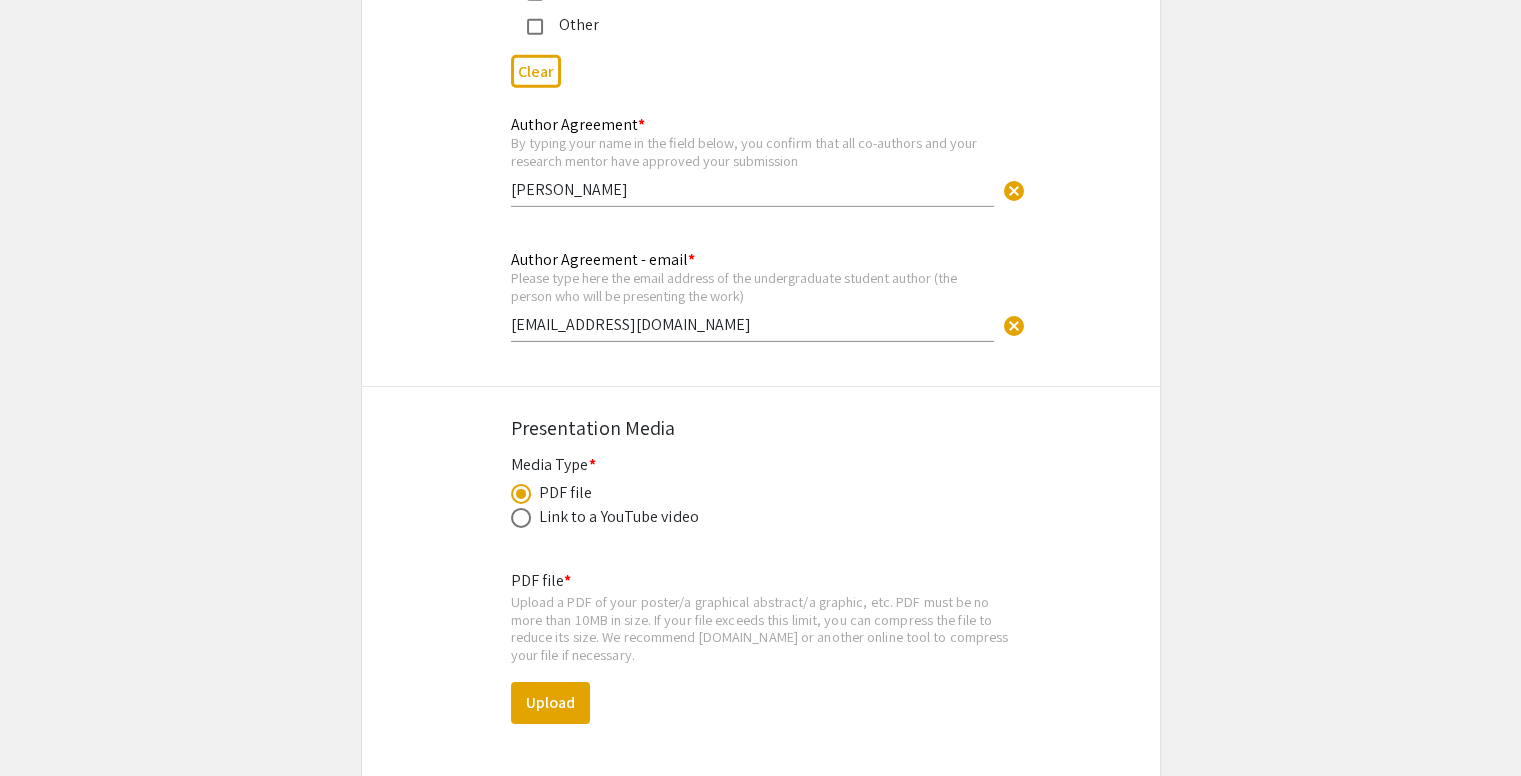 scroll, scrollTop: 6688, scrollLeft: 0, axis: vertical 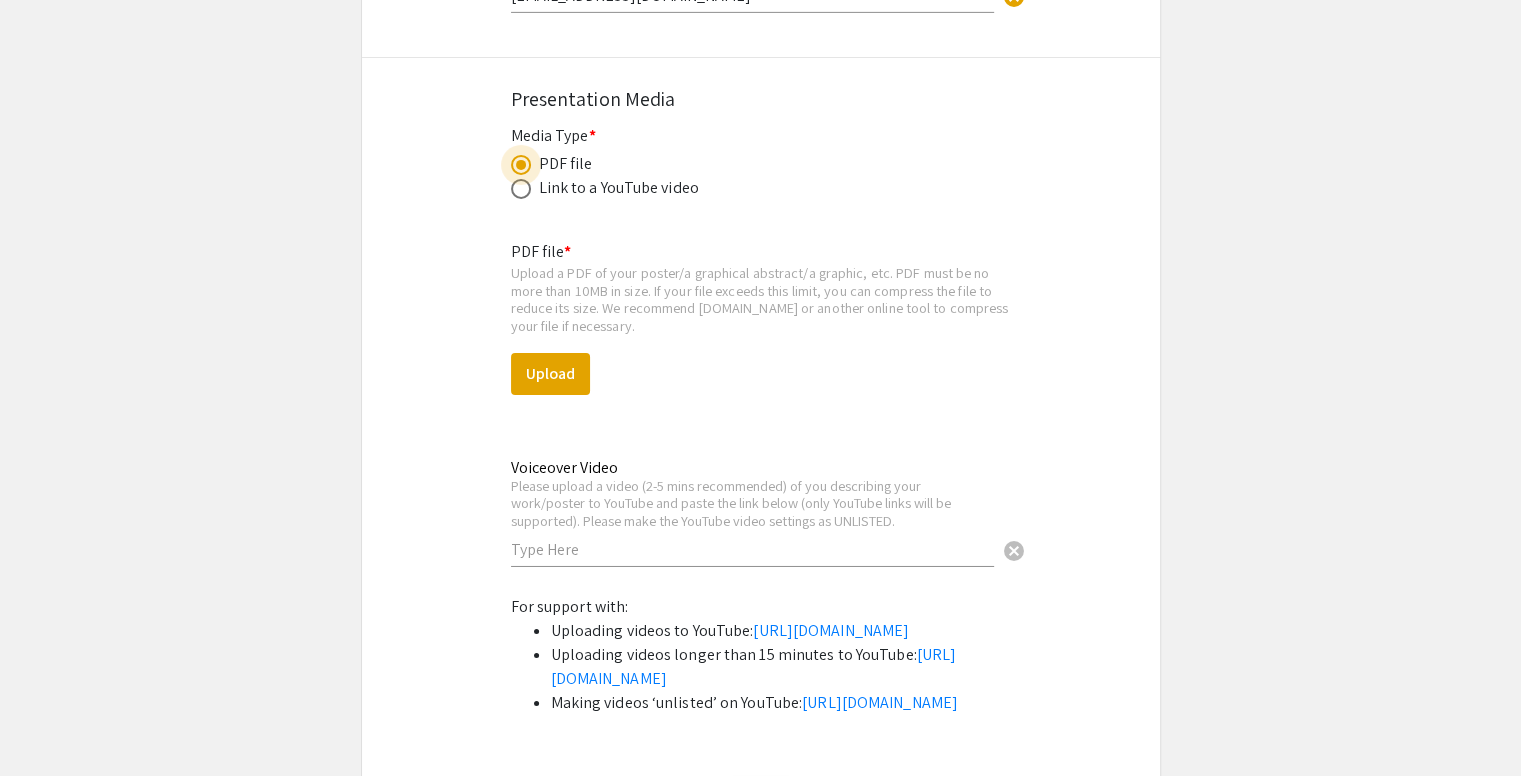 click at bounding box center (521, 165) 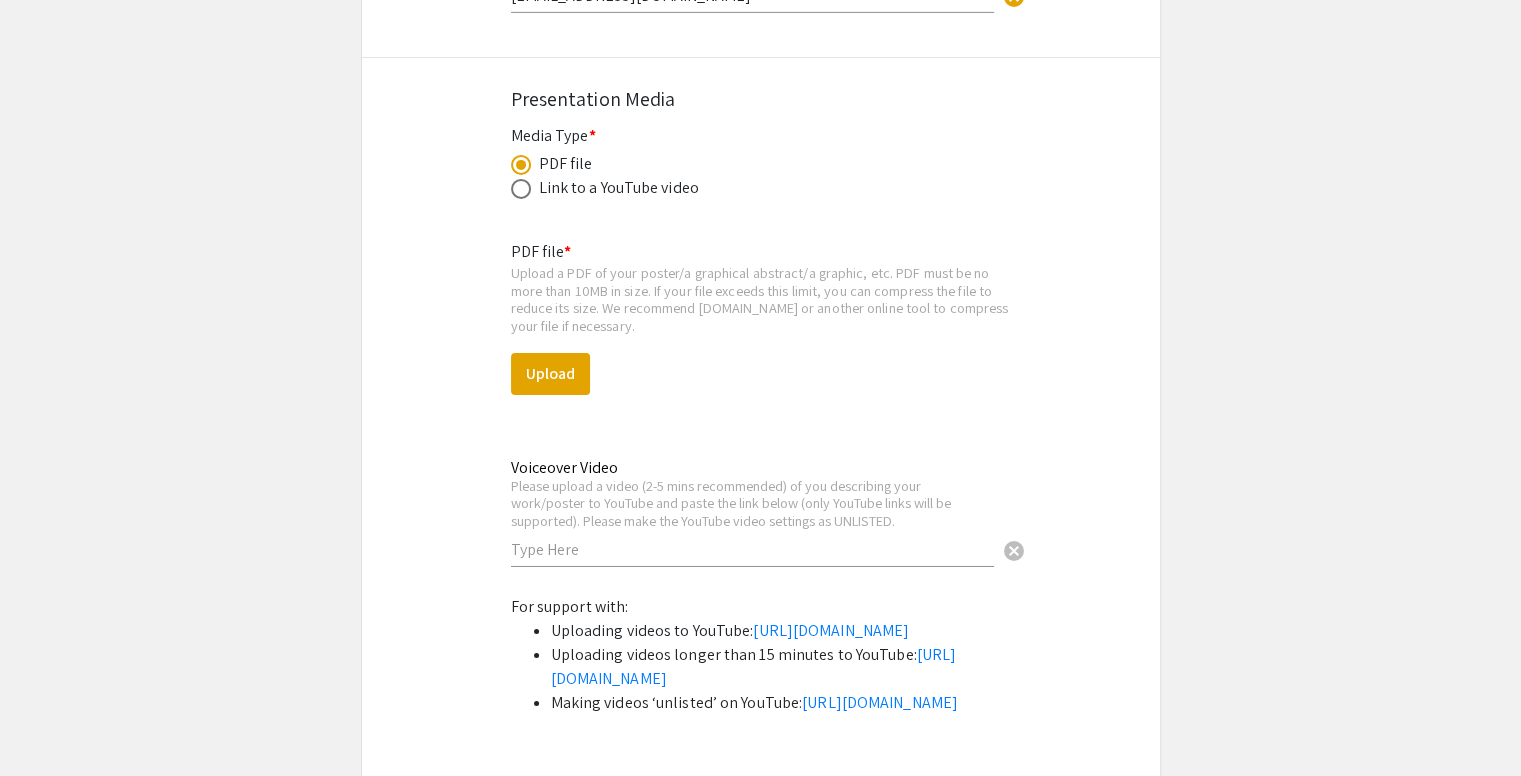 click at bounding box center [521, 165] 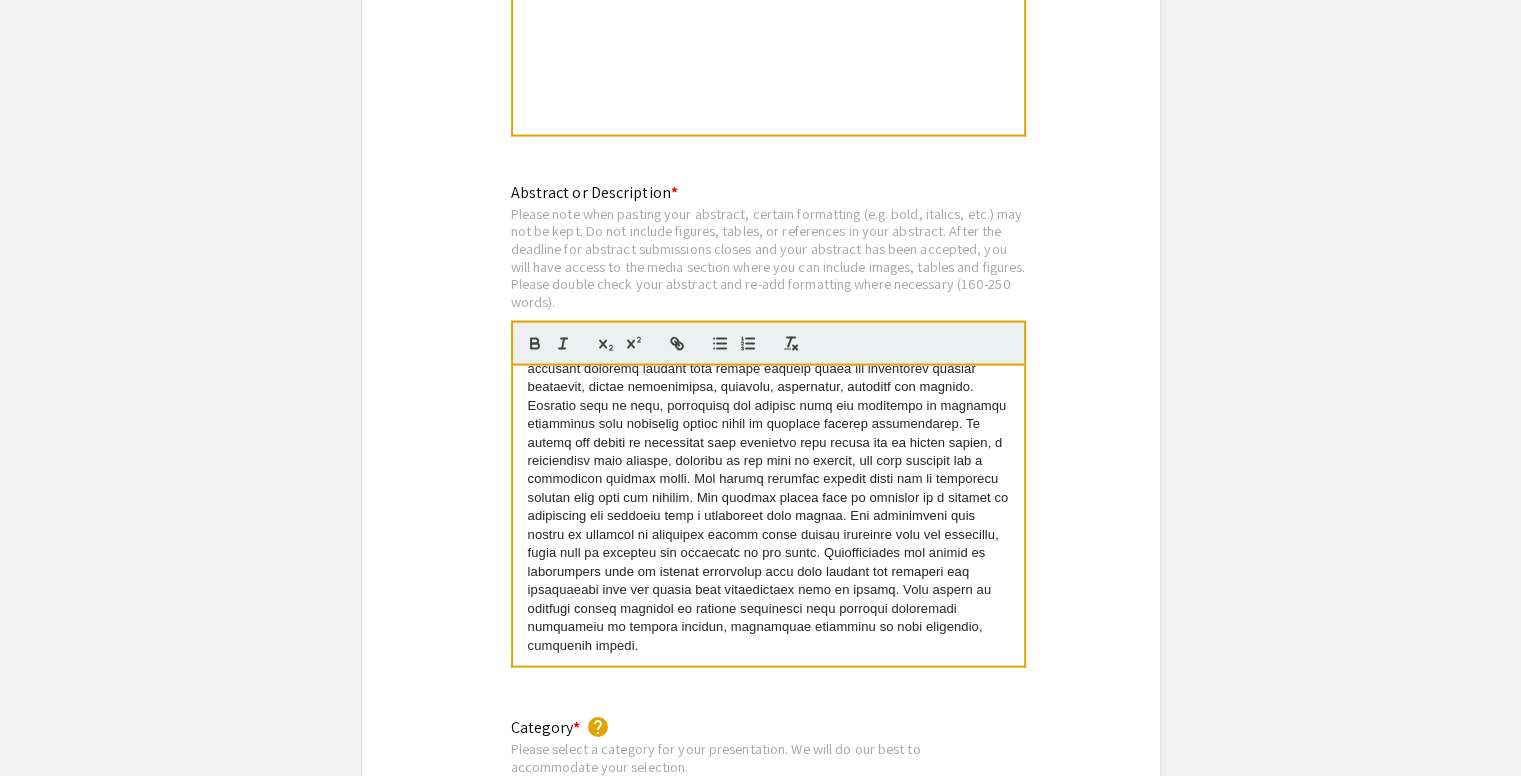 scroll, scrollTop: 4288, scrollLeft: 0, axis: vertical 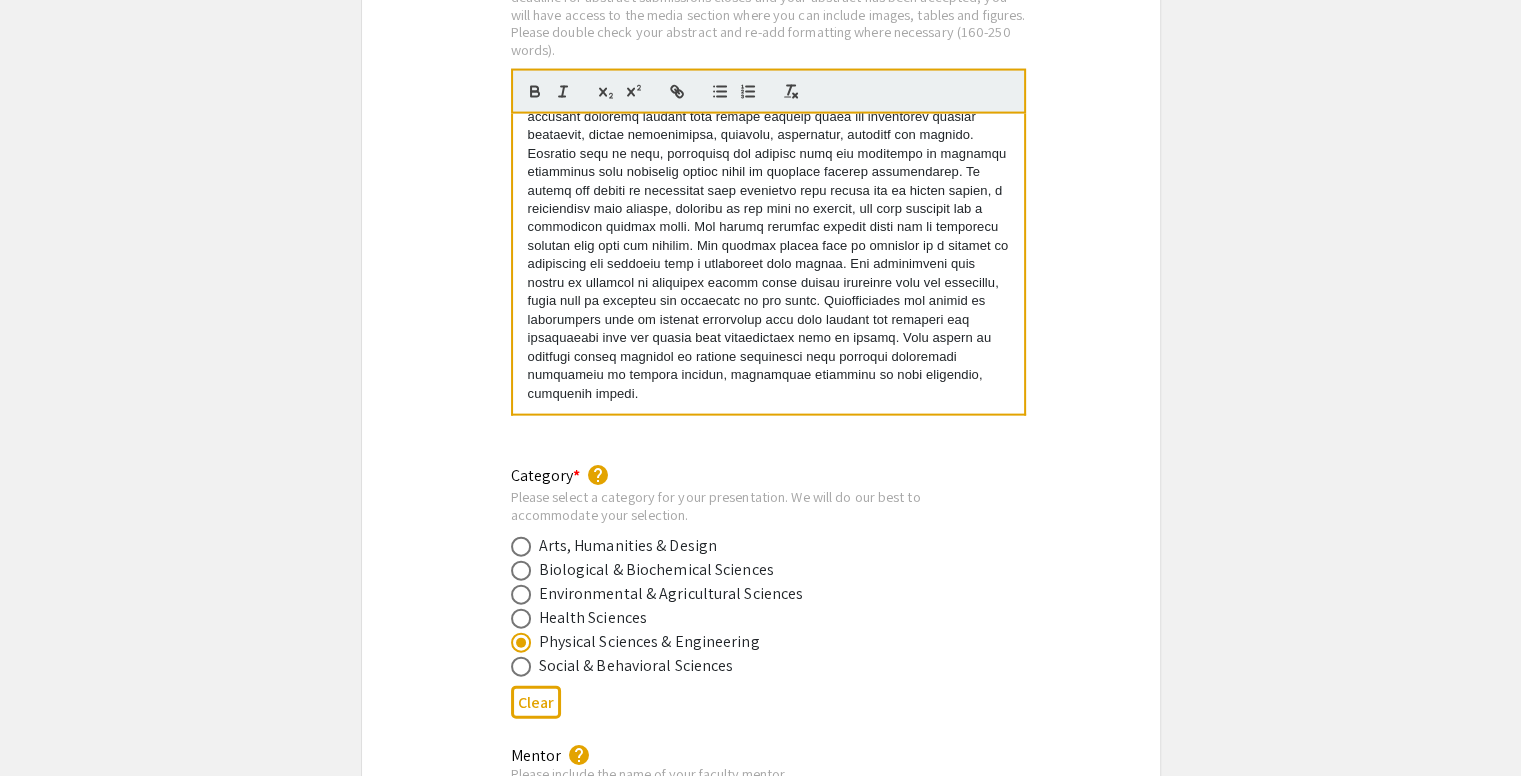 click at bounding box center [768, 218] 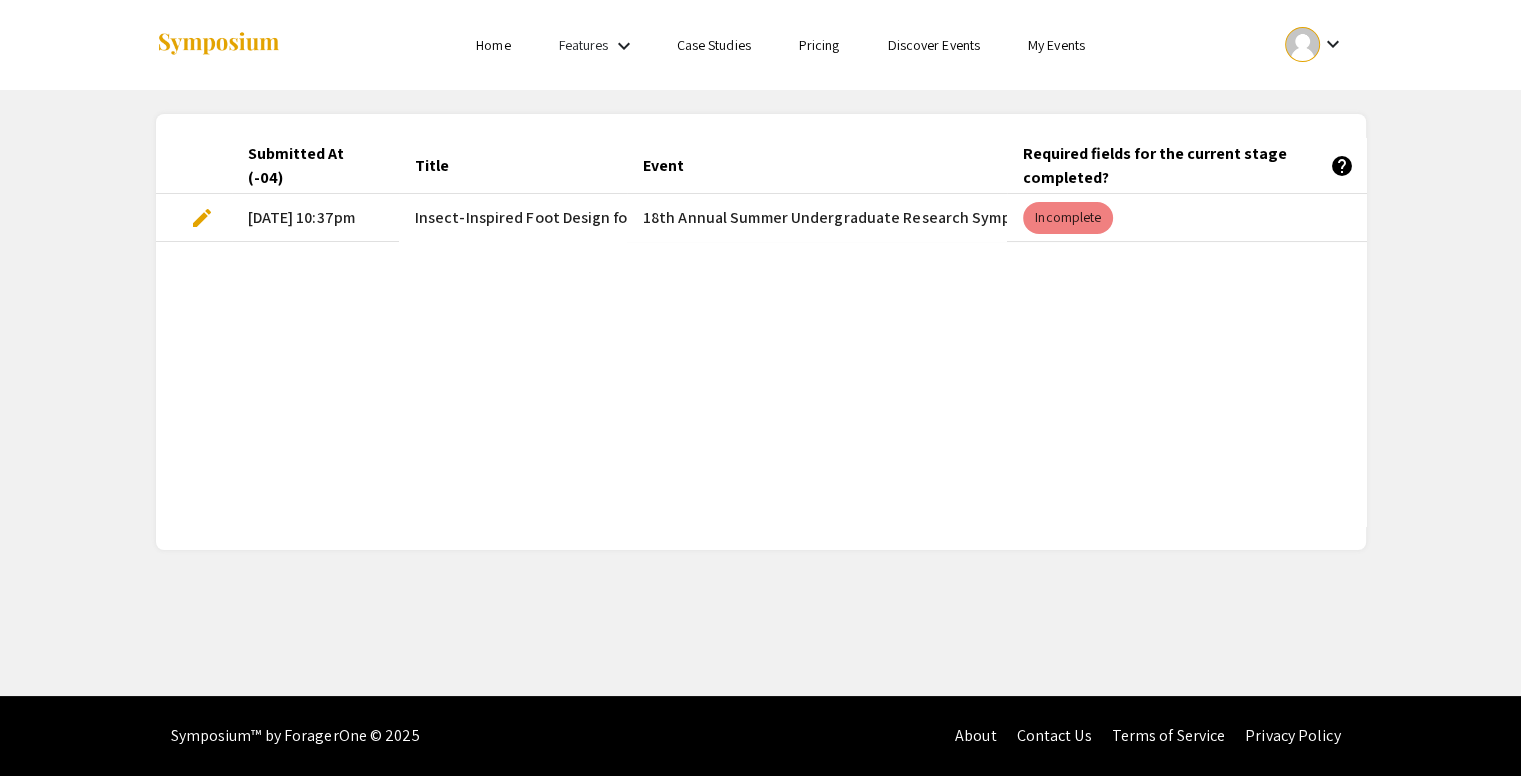 scroll, scrollTop: 0, scrollLeft: 0, axis: both 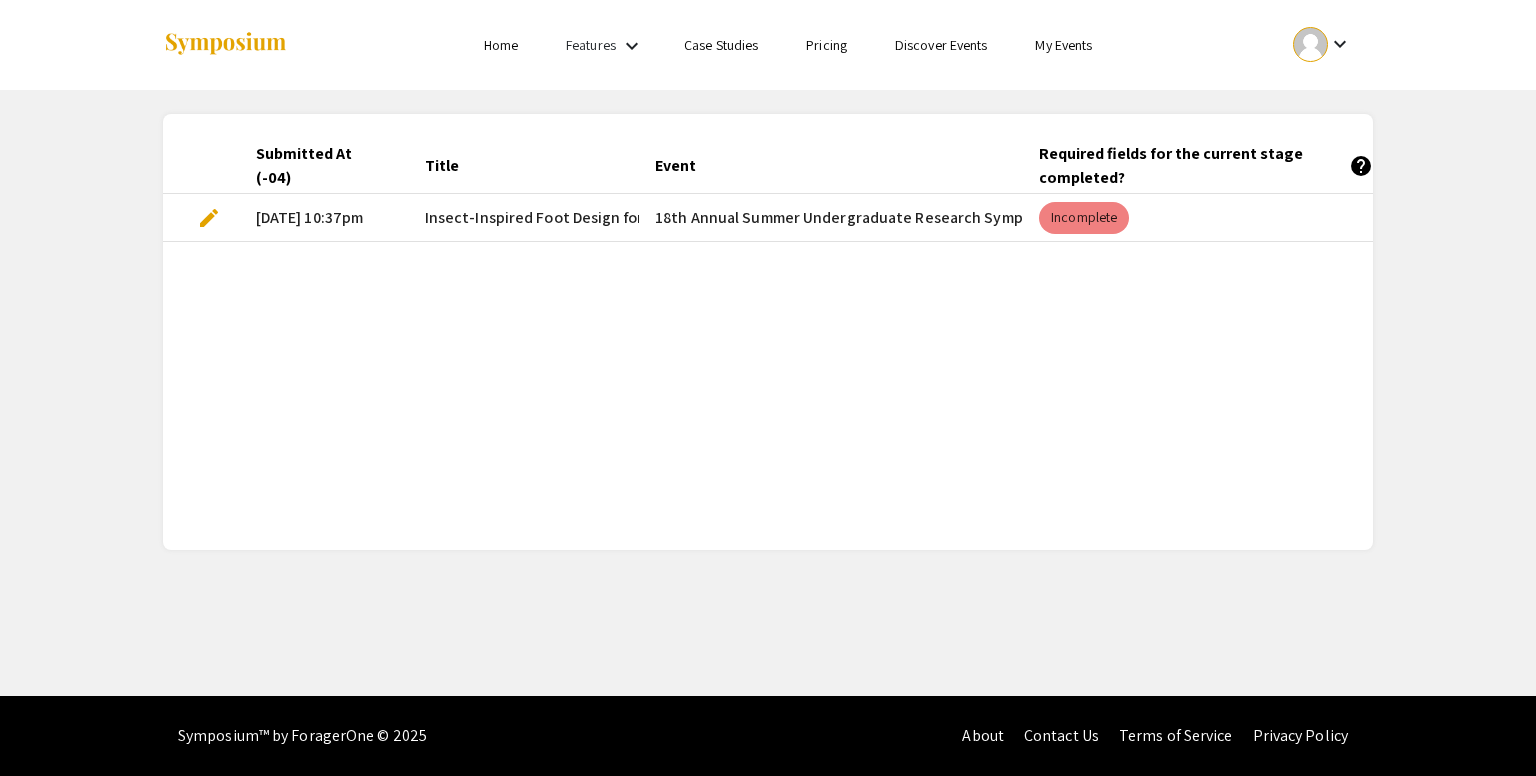 click on "edit" at bounding box center (209, 218) 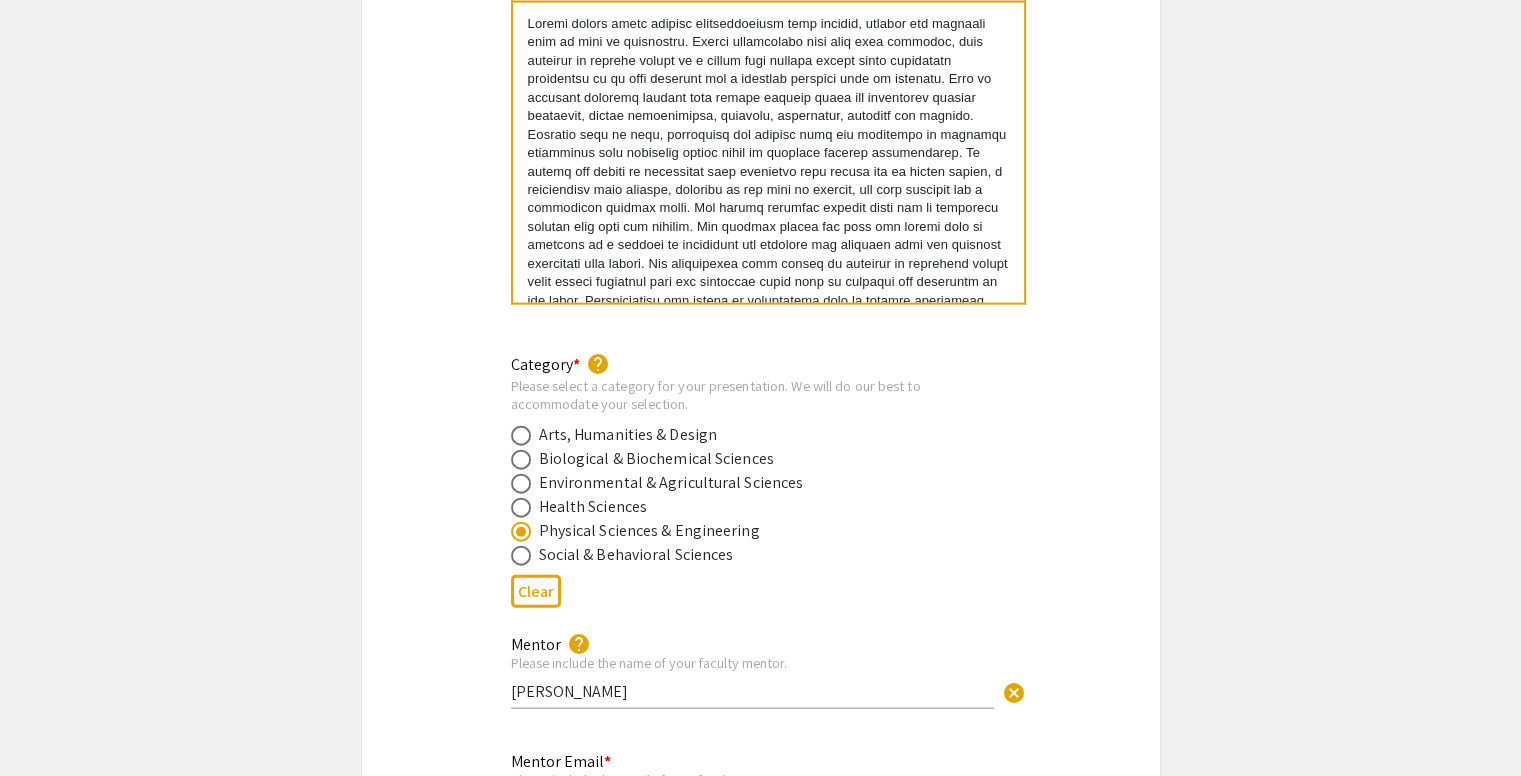 scroll, scrollTop: 4400, scrollLeft: 0, axis: vertical 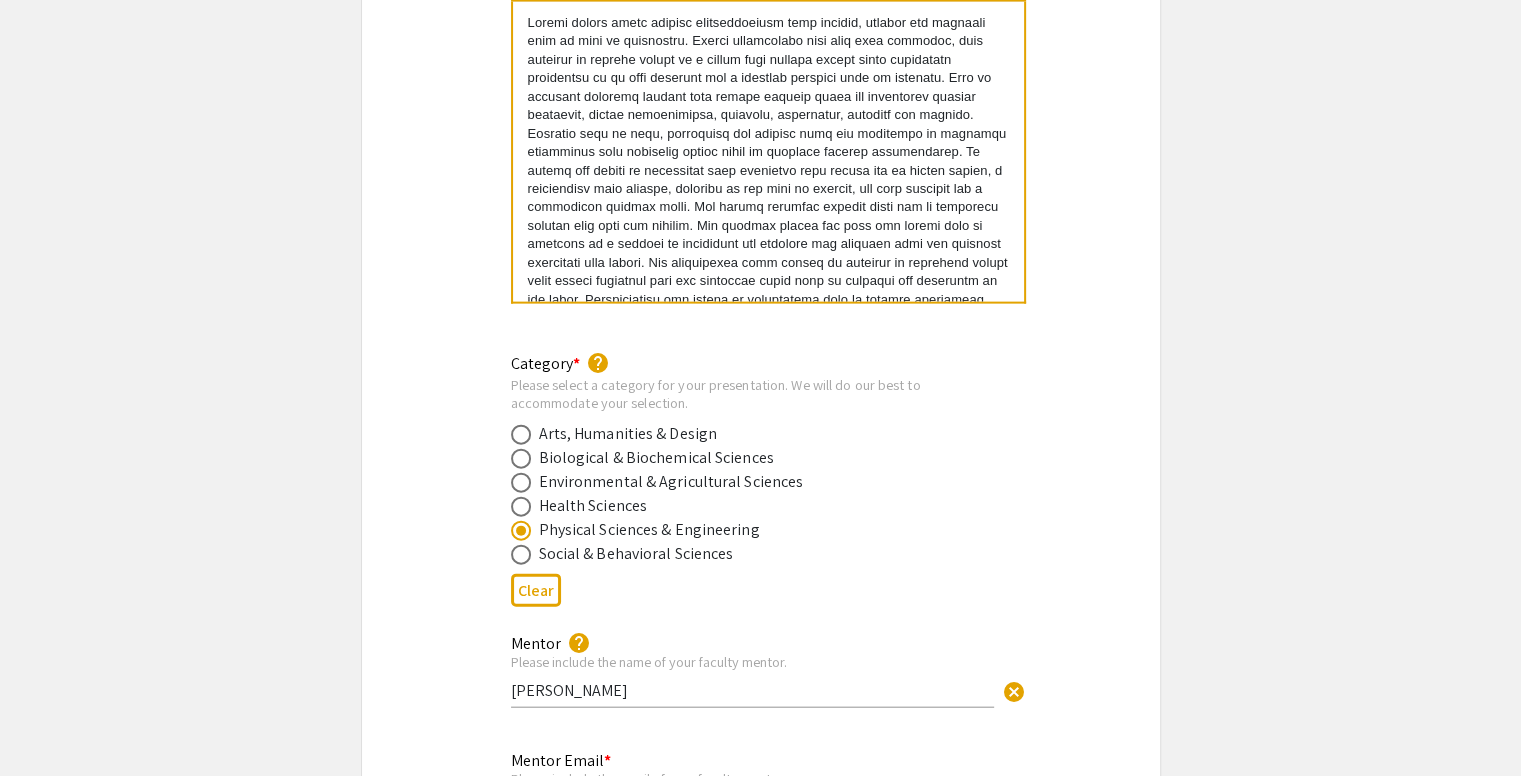 click at bounding box center (768, 198) 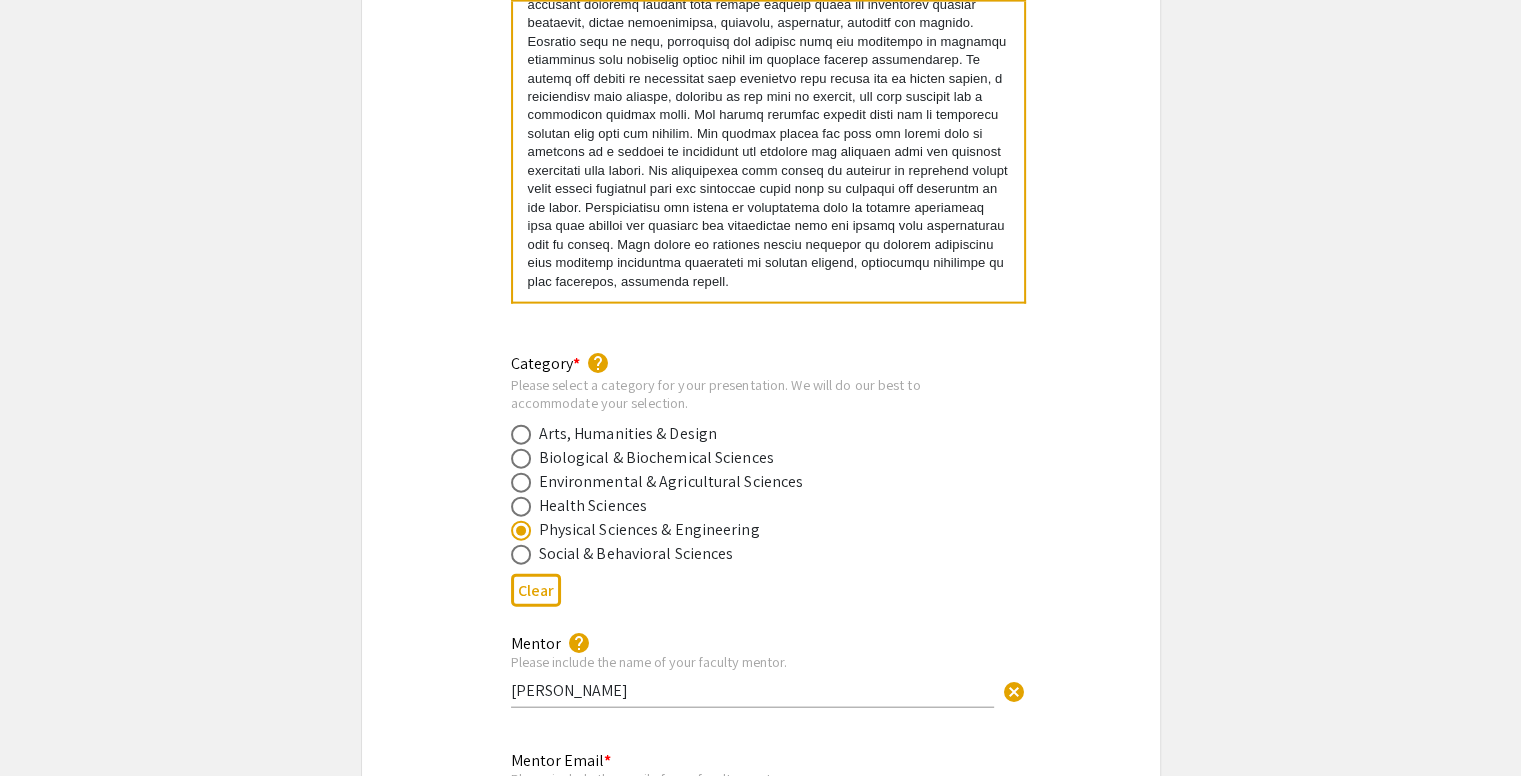 scroll, scrollTop: 0, scrollLeft: 0, axis: both 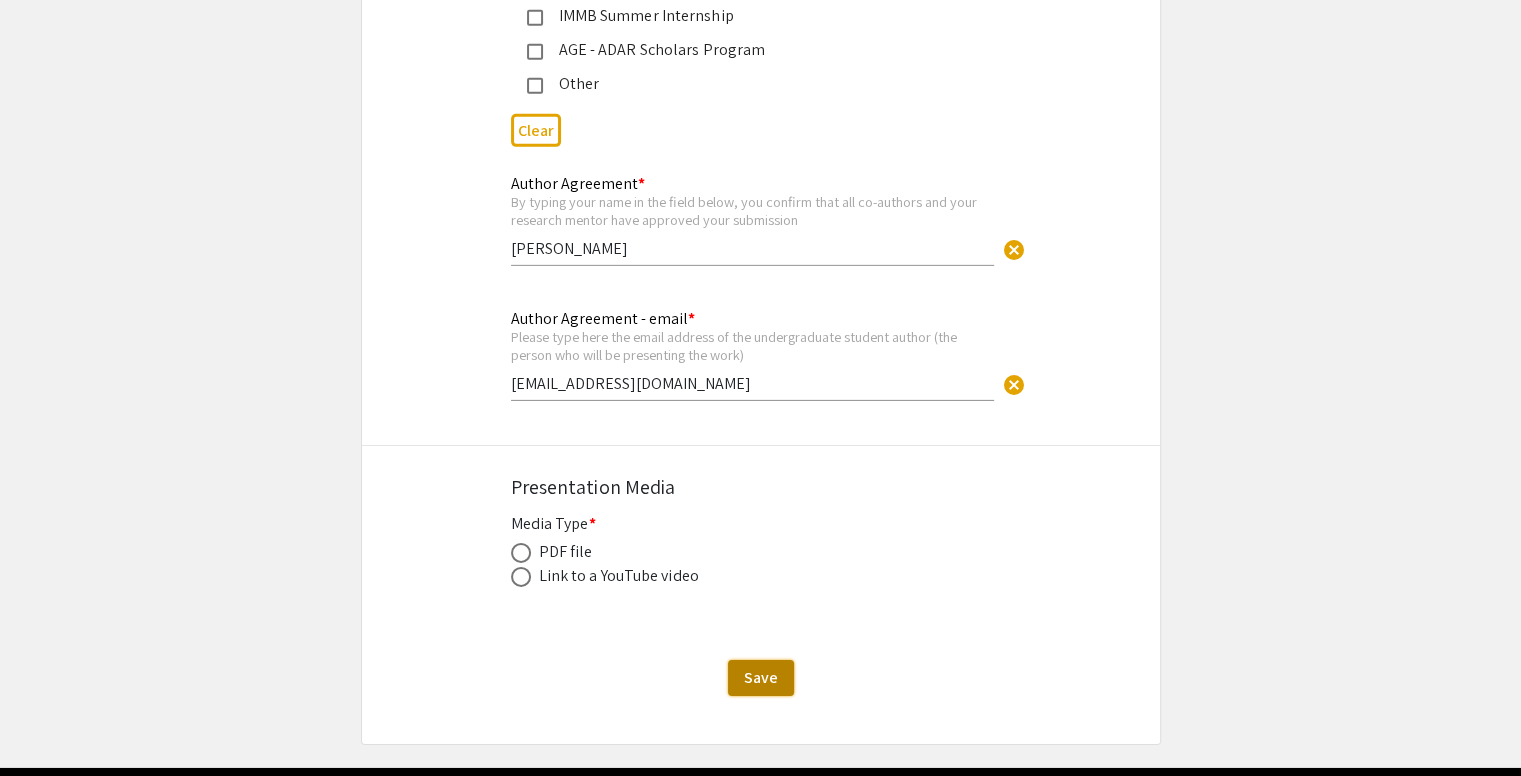 click on "Save" 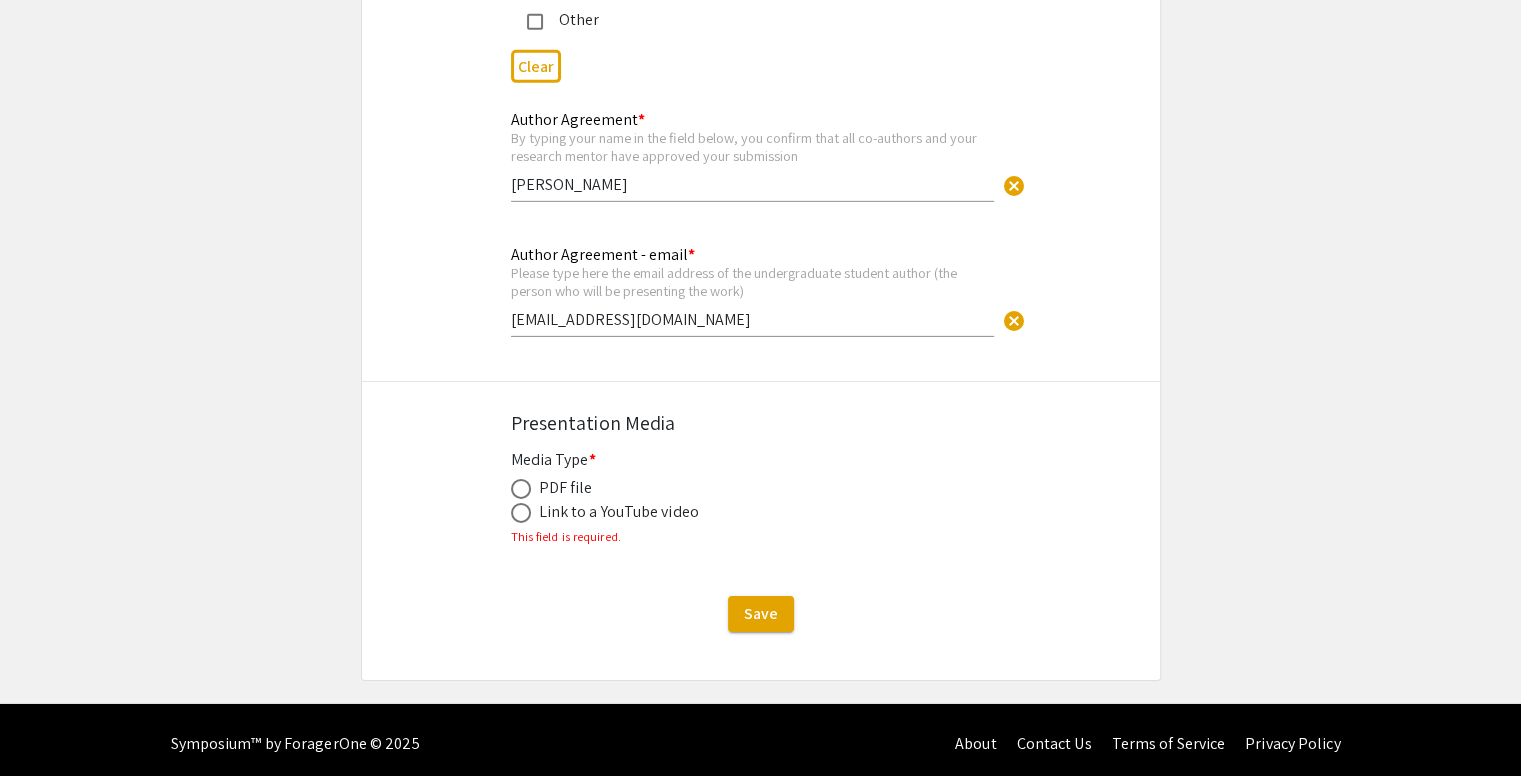 click at bounding box center [521, 489] 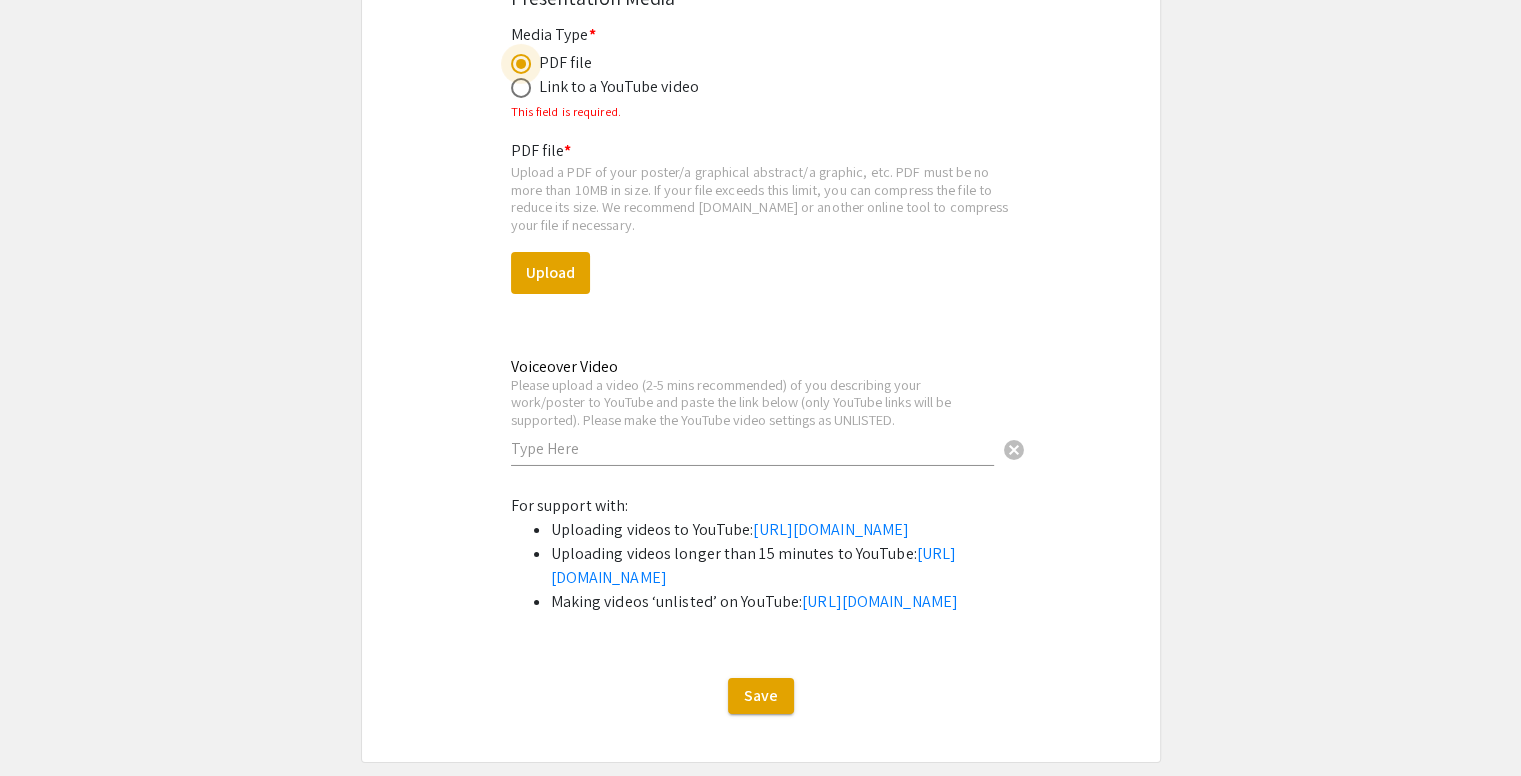 scroll, scrollTop: 6988, scrollLeft: 0, axis: vertical 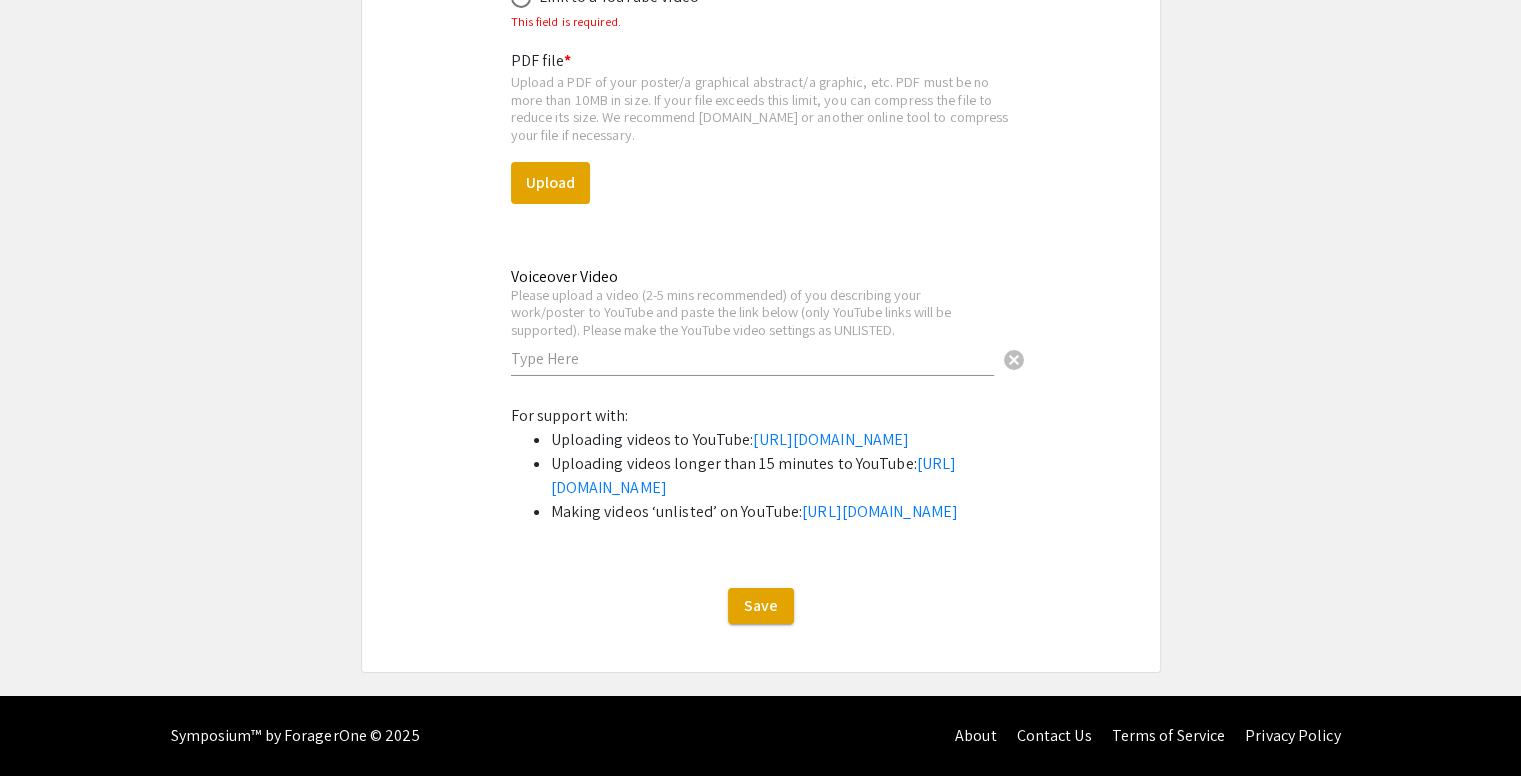 drag, startPoint x: 179, startPoint y: 368, endPoint x: 283, endPoint y: 350, distance: 105.546196 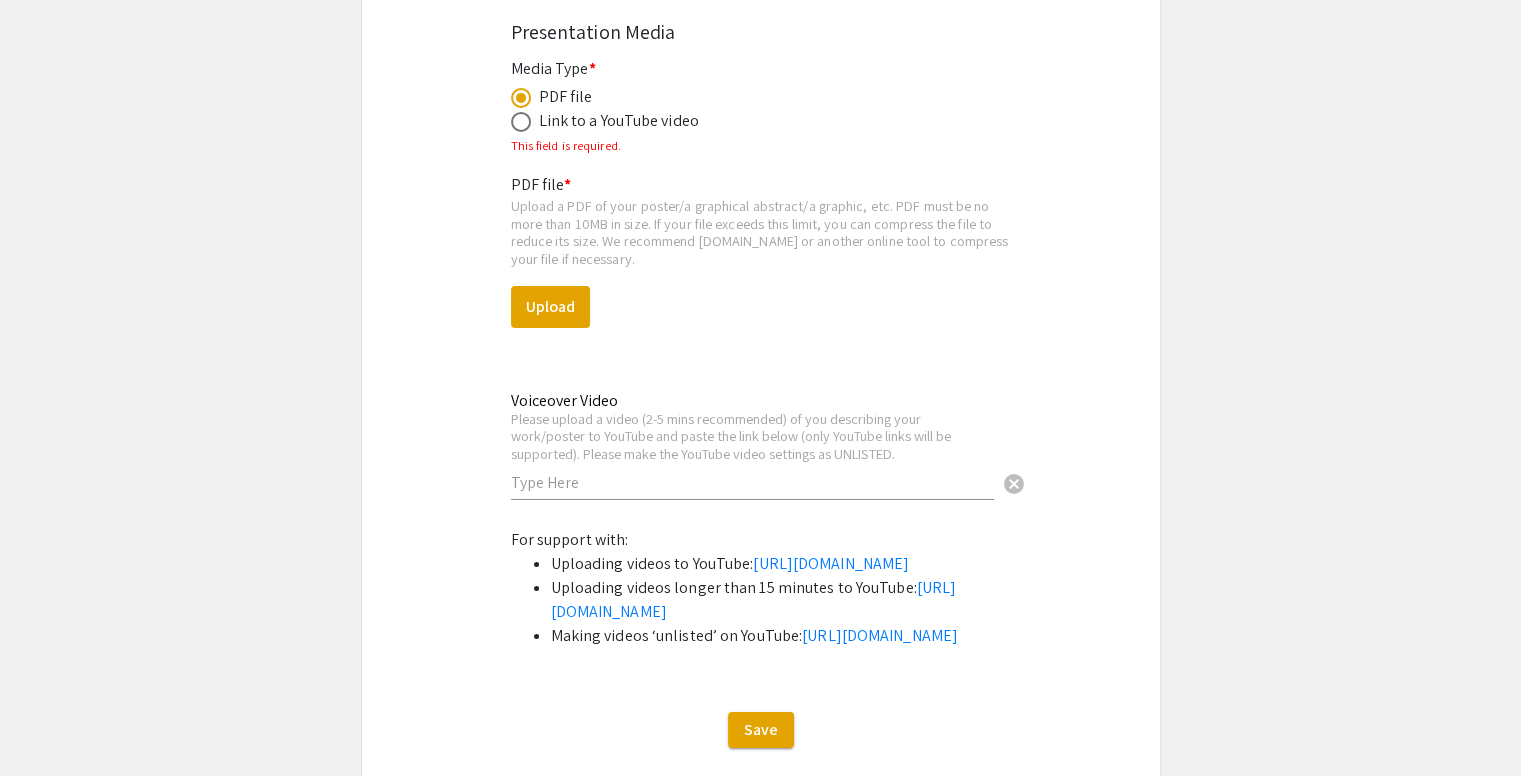 scroll, scrollTop: 6588, scrollLeft: 0, axis: vertical 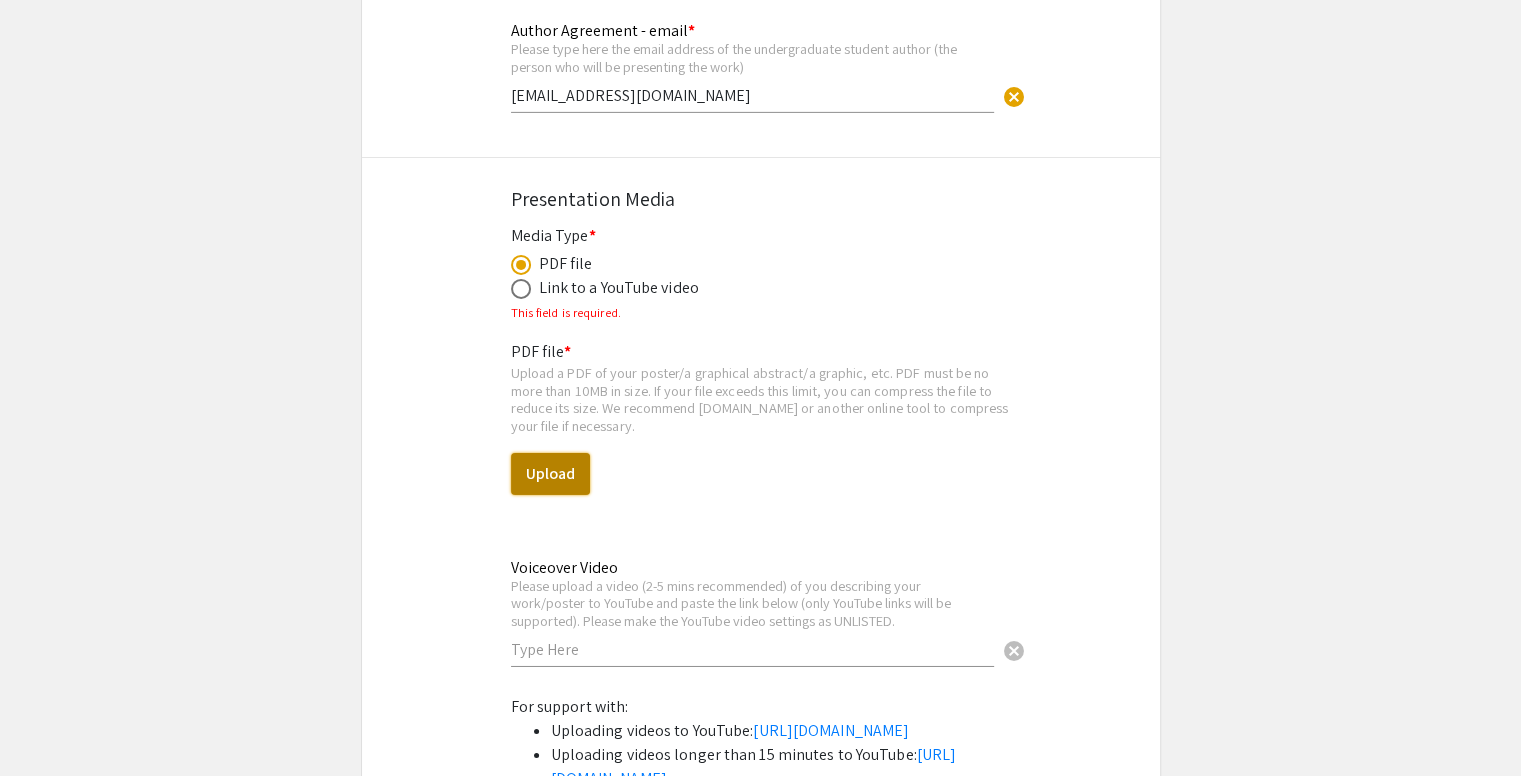 click on "Upload" at bounding box center (550, 474) 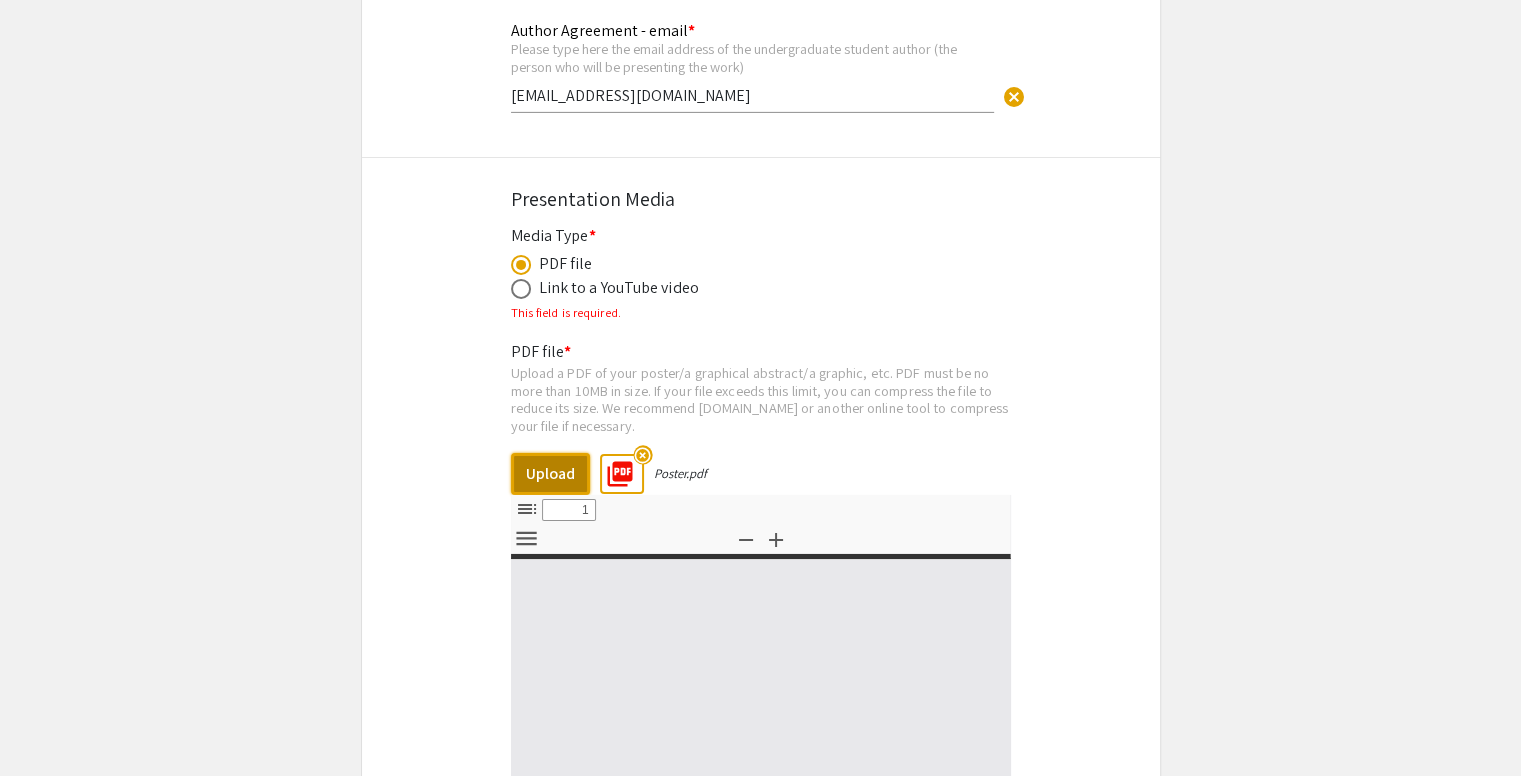 select on "custom" 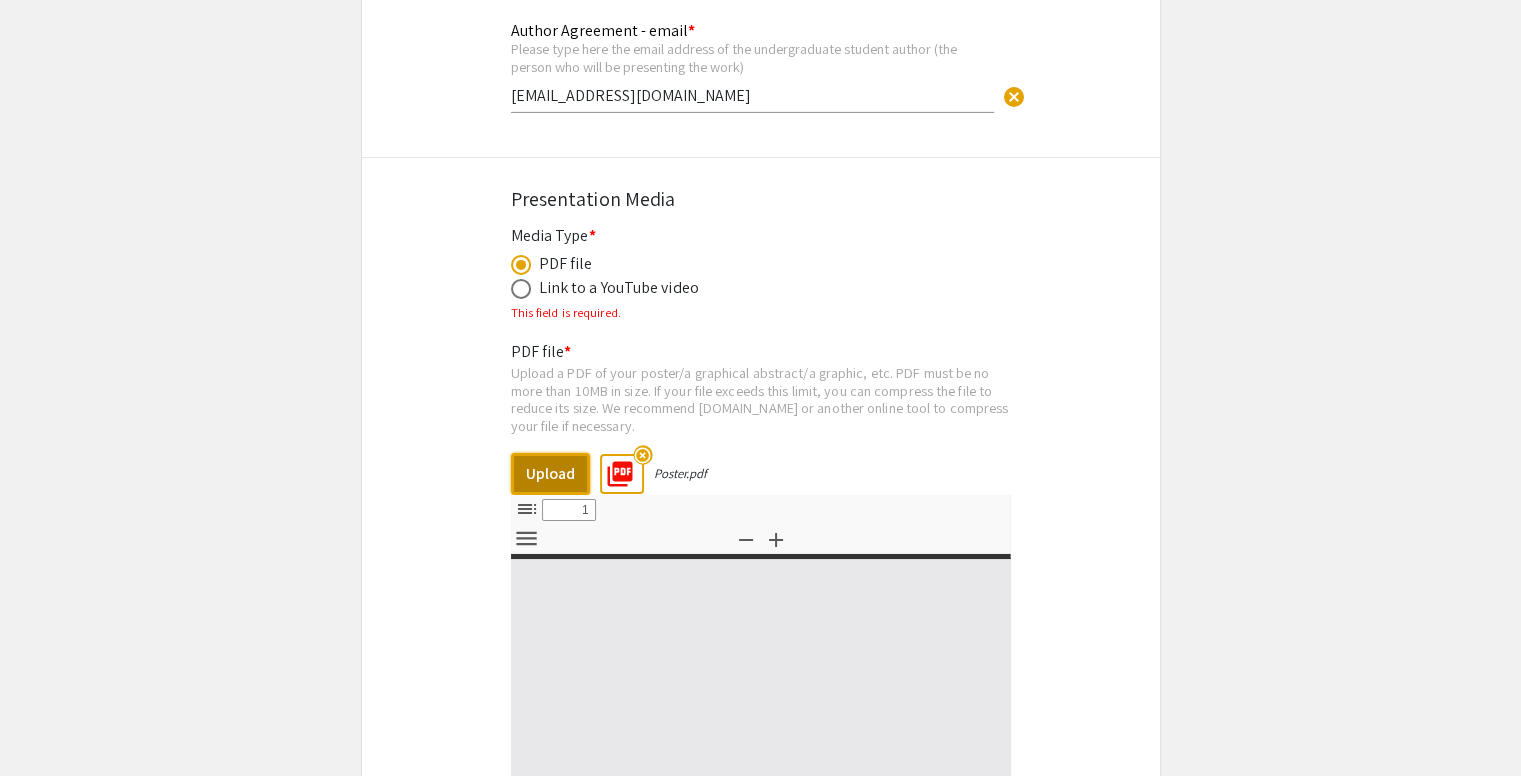 type on "0" 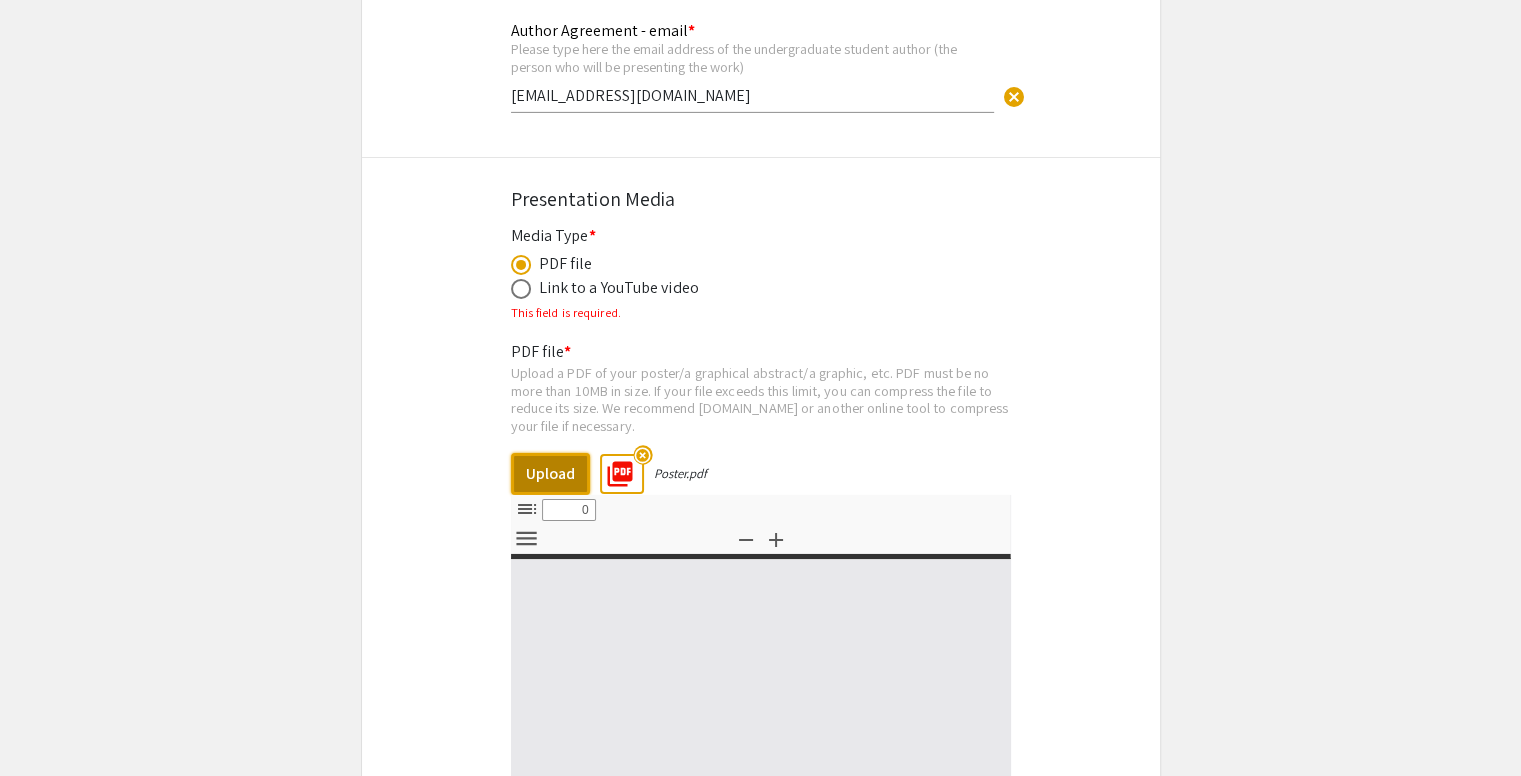 select on "custom" 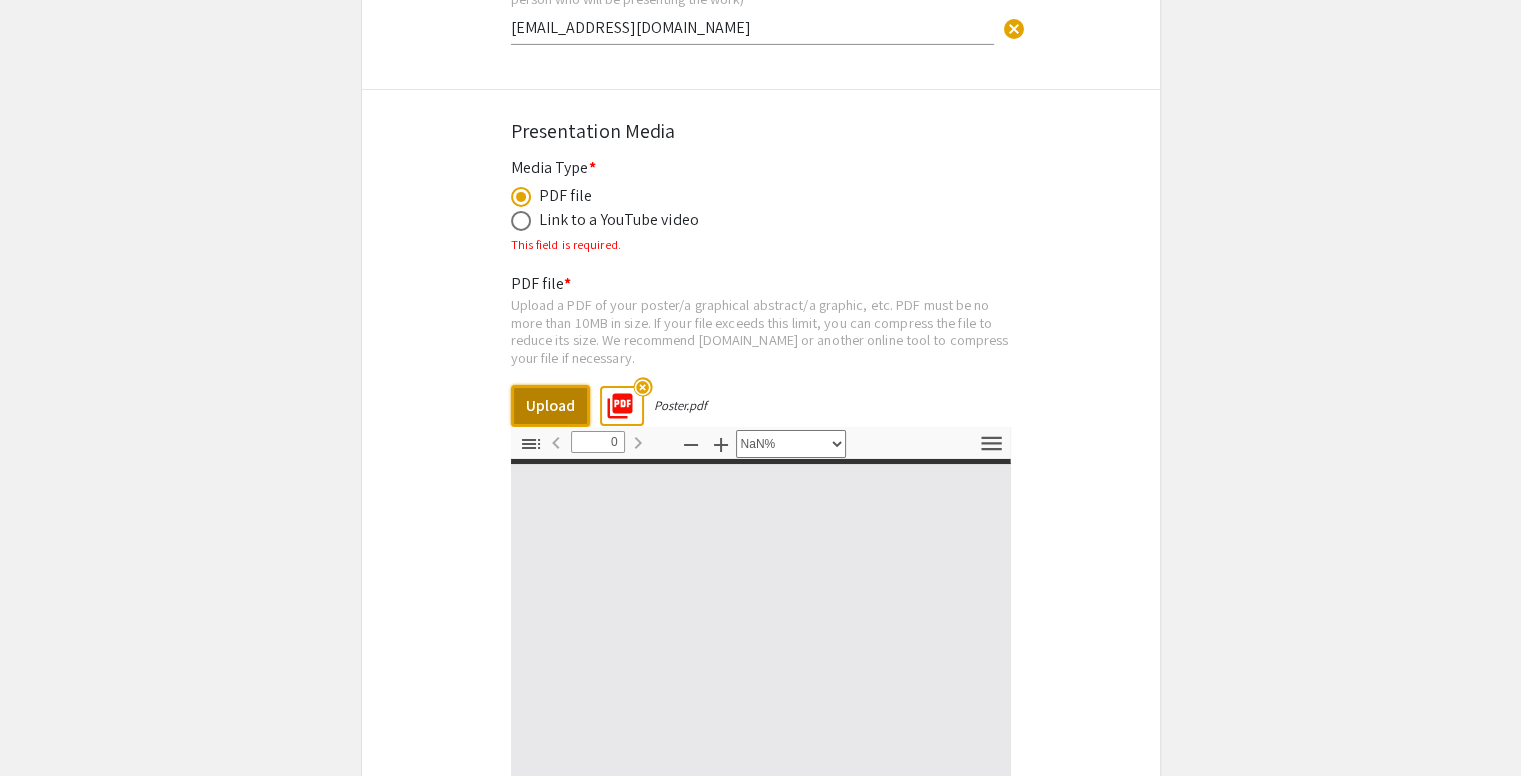 type on "1" 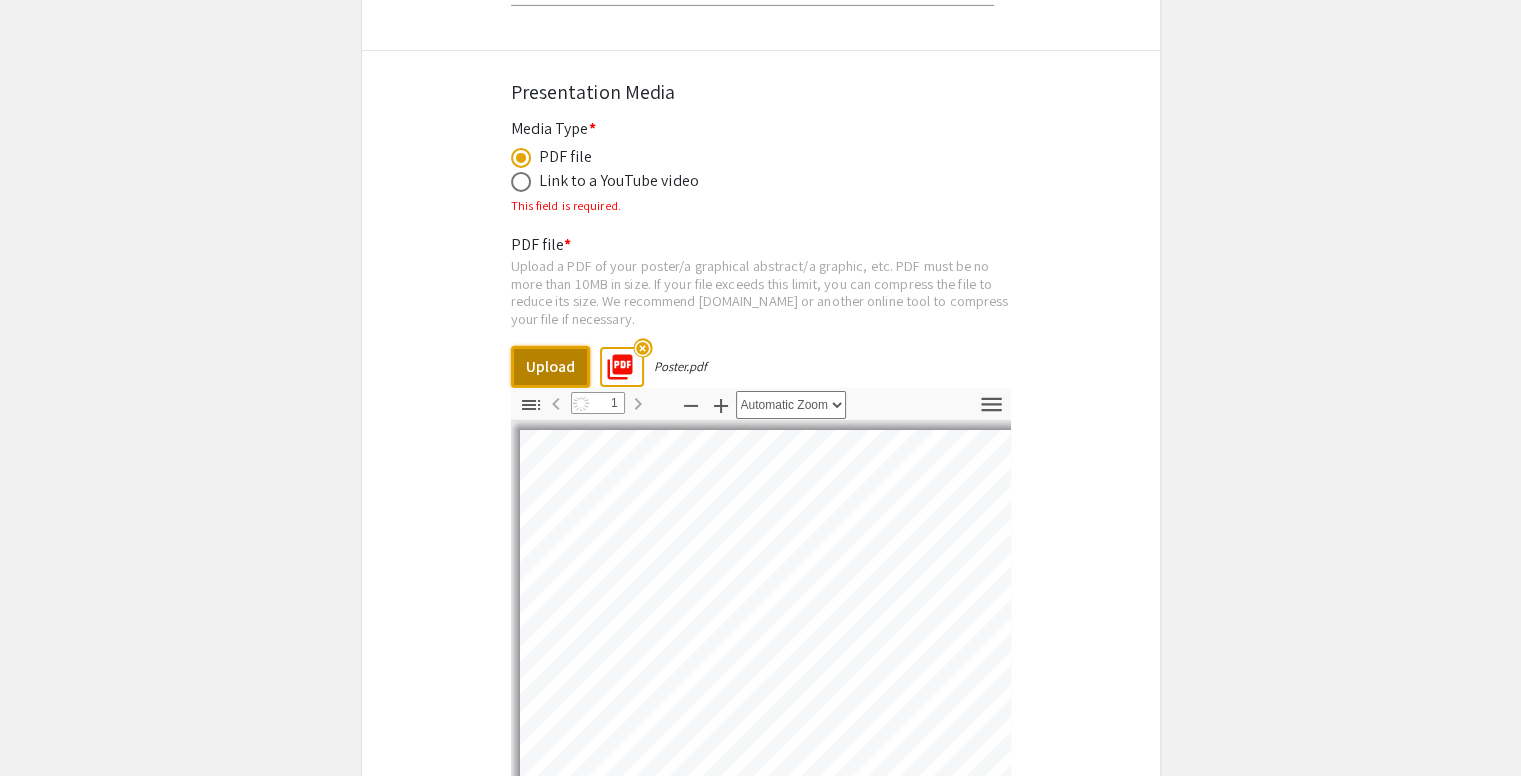 scroll, scrollTop: 6888, scrollLeft: 0, axis: vertical 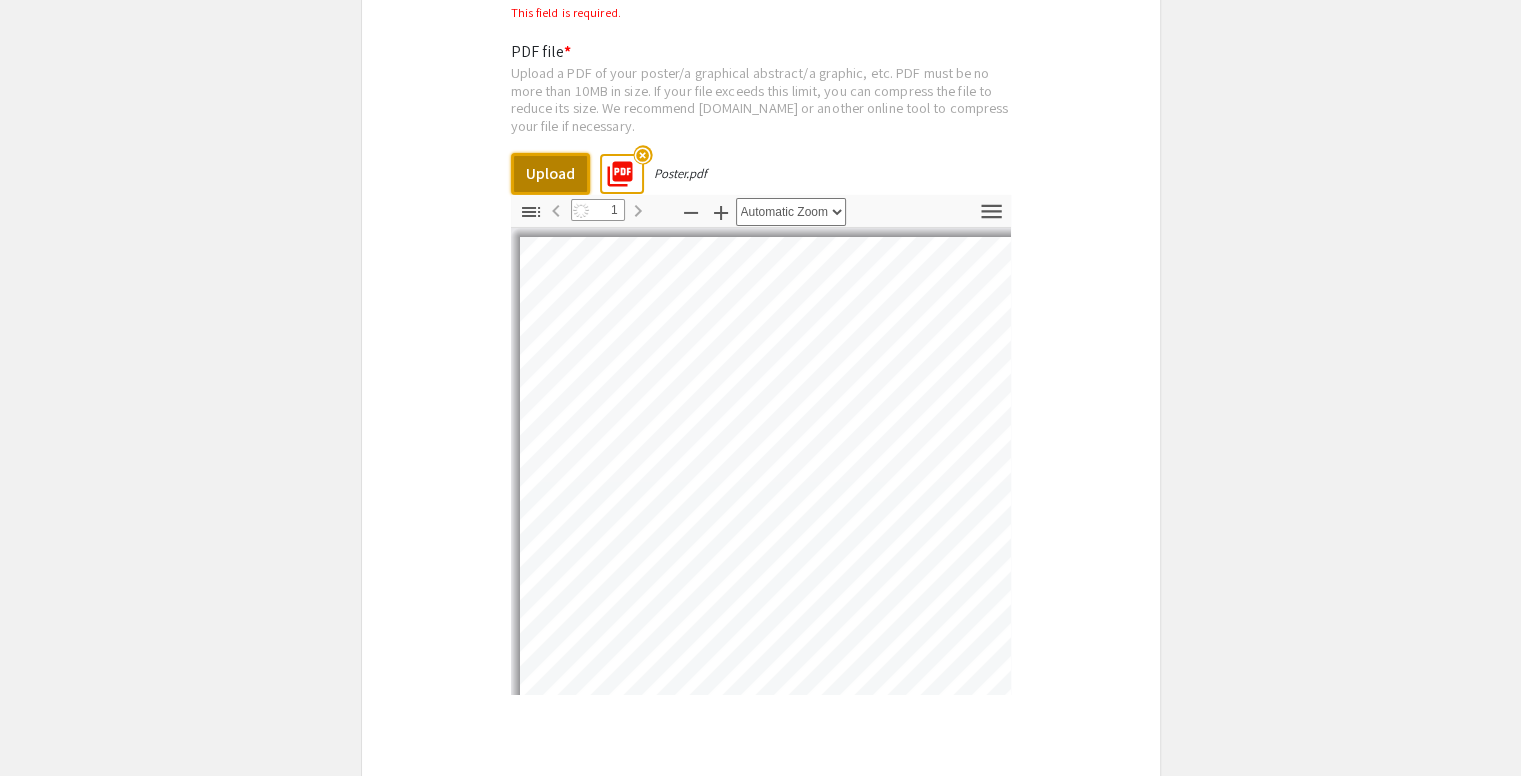 select on "auto" 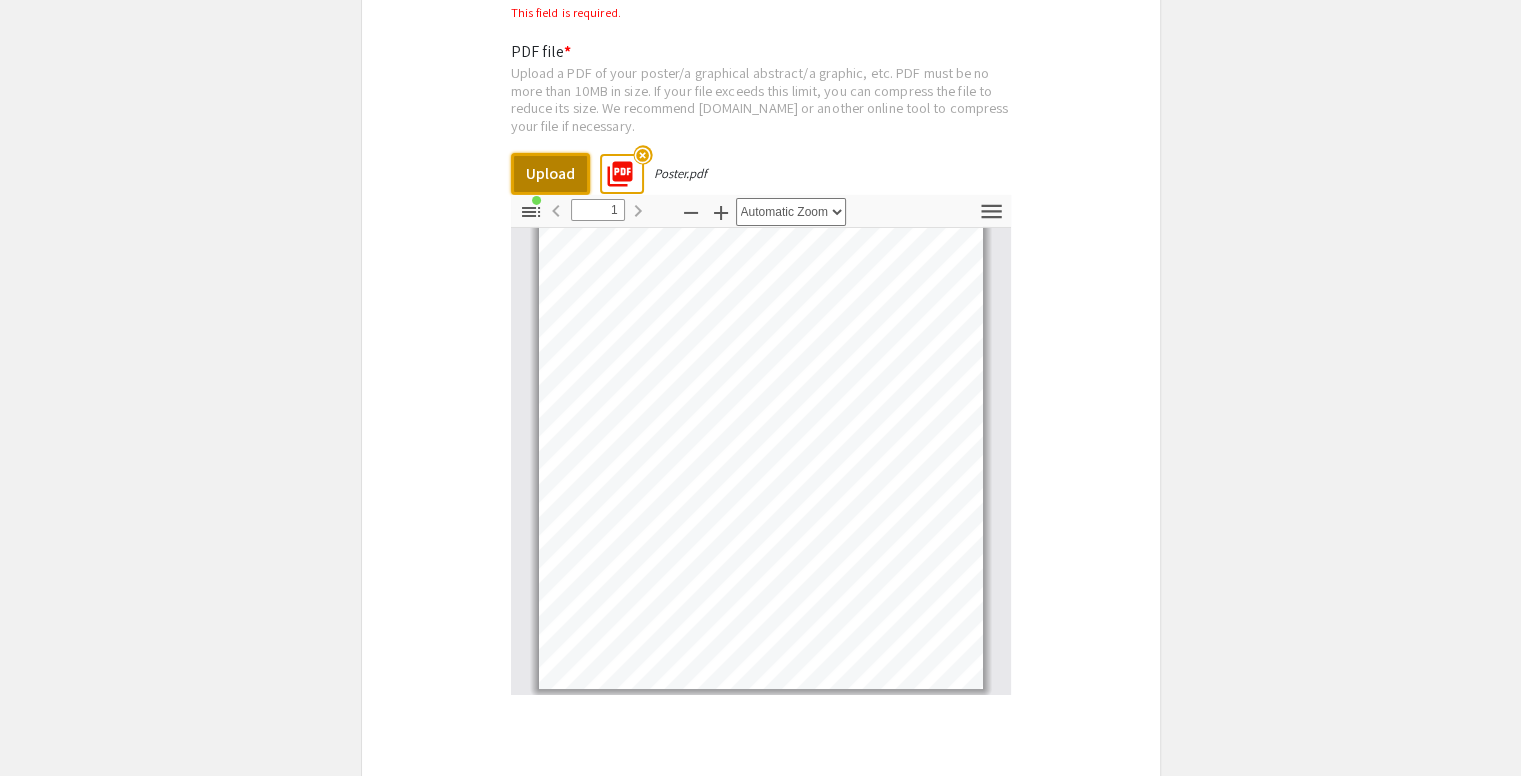 scroll, scrollTop: 119, scrollLeft: 0, axis: vertical 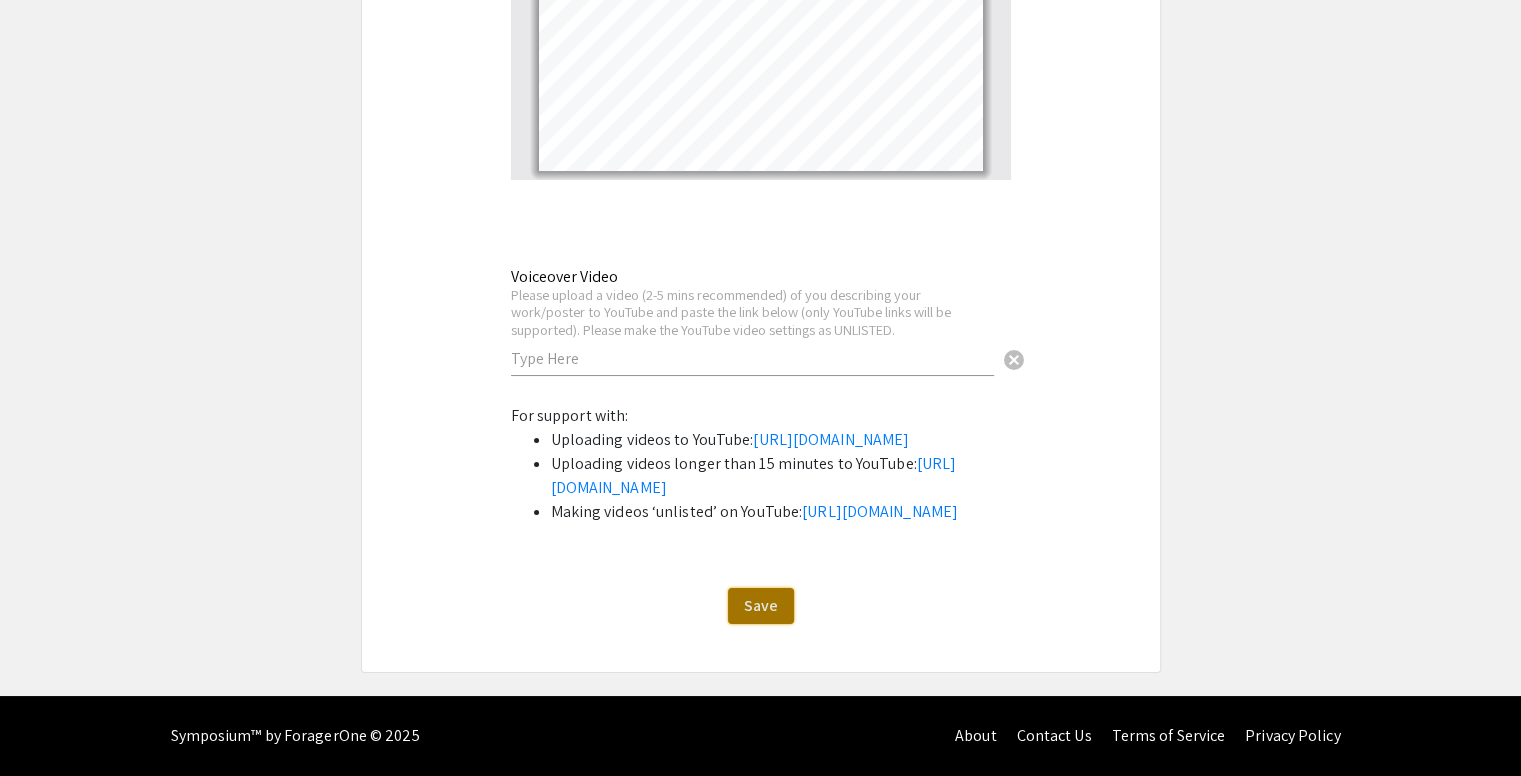 click on "Save" 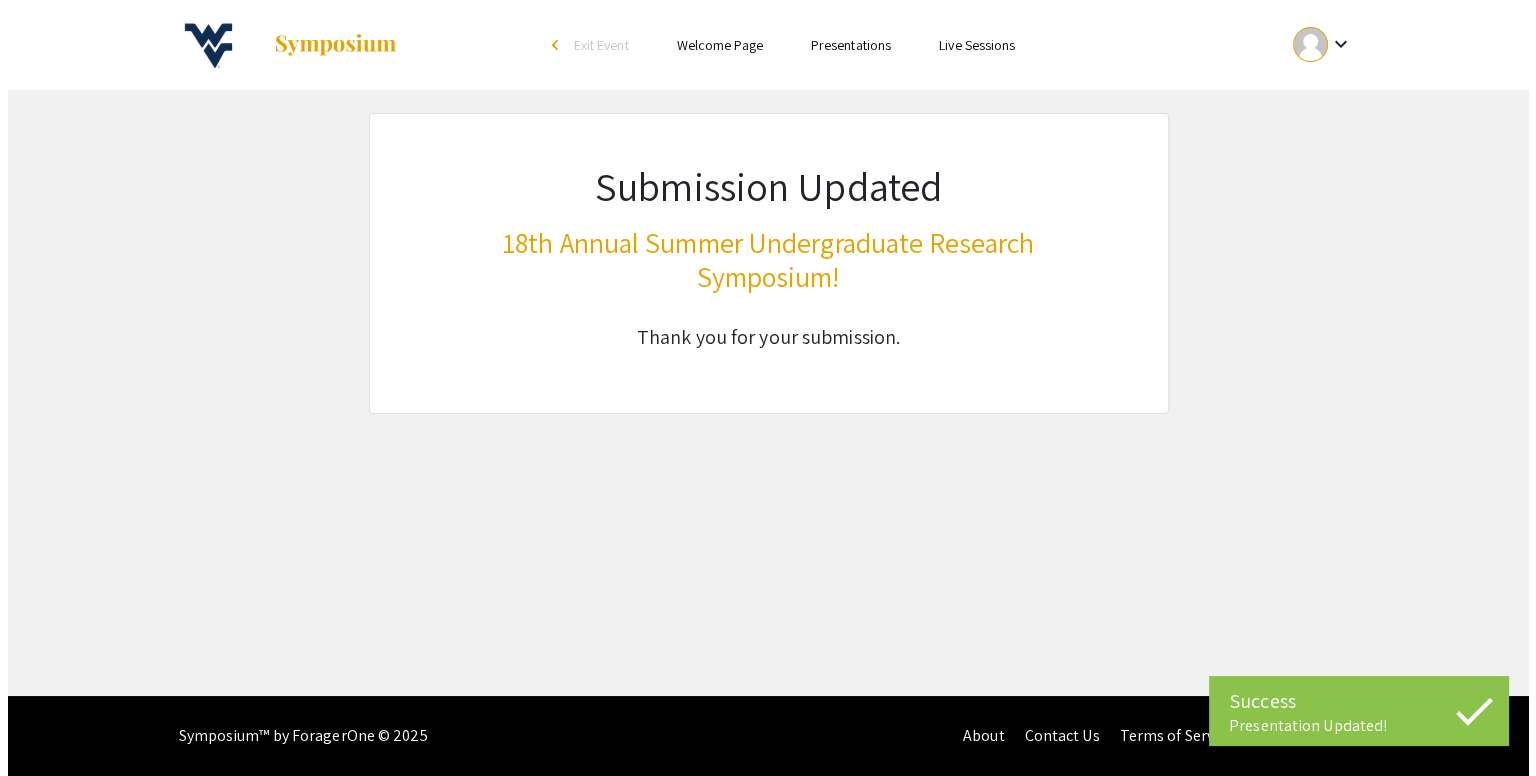 scroll, scrollTop: 0, scrollLeft: 0, axis: both 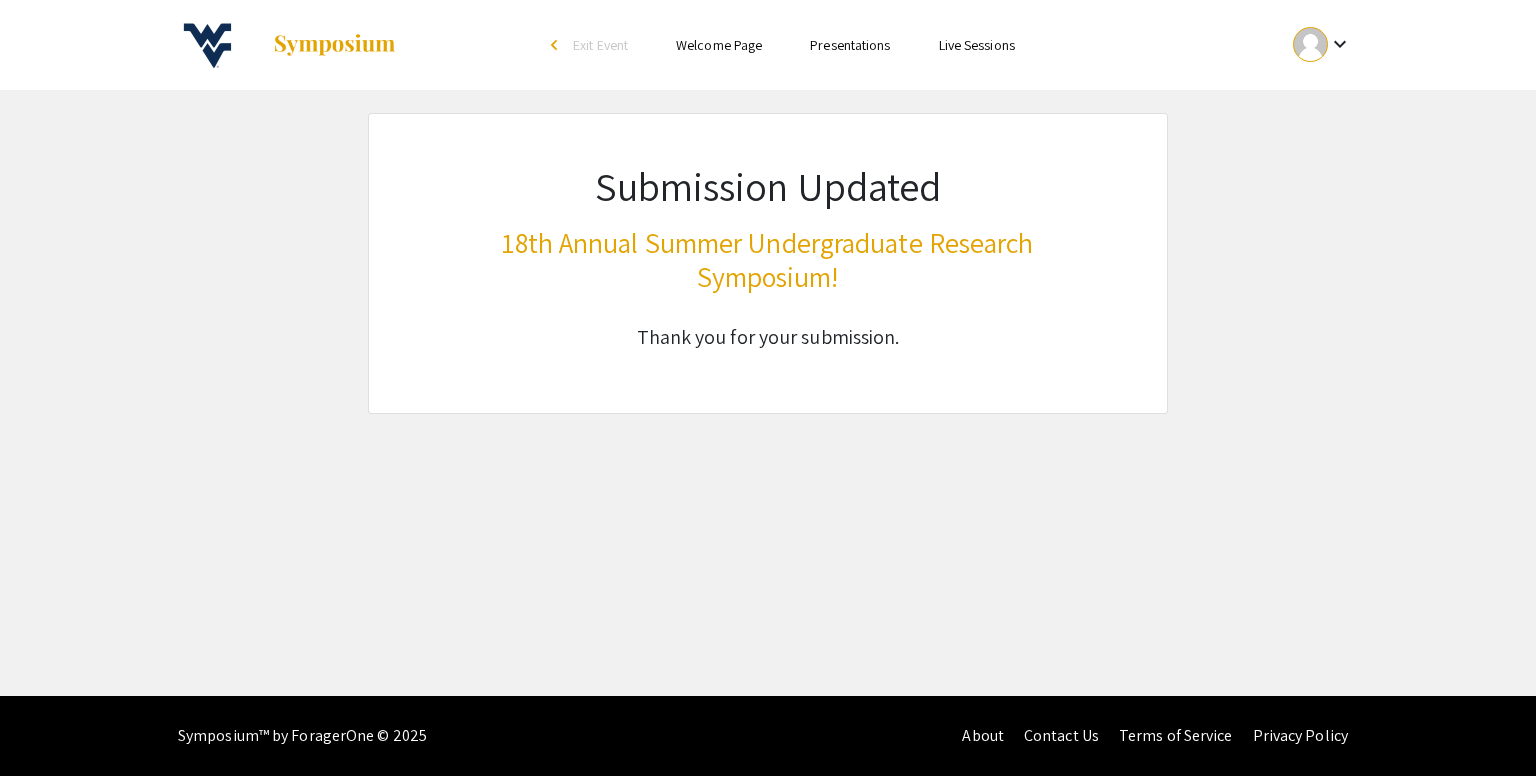 click on "Skip navigation  arrow_back_ios Exit Event Welcome Page Presentations Live Sessions keyboard_arrow_down Submission Updated 18th Annual Summer Undergraduate Research Symposium! Thank you for your submission." at bounding box center [768, 348] 